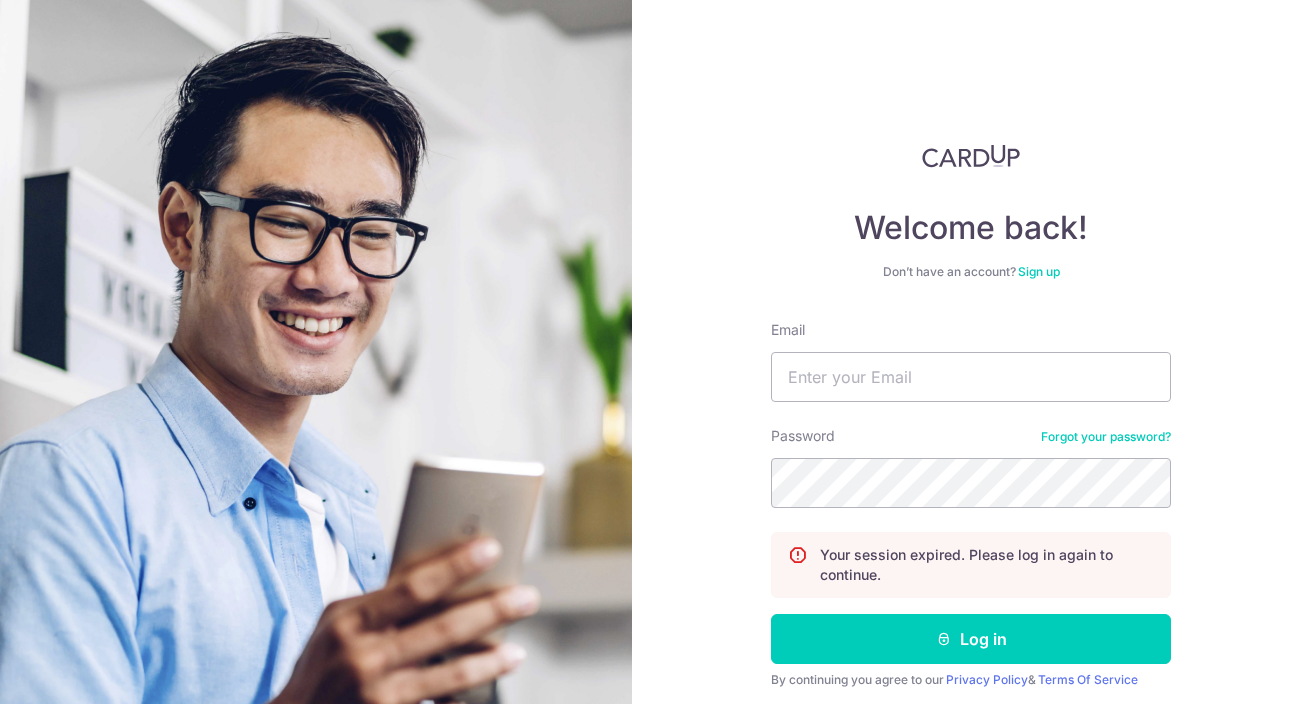 scroll, scrollTop: 0, scrollLeft: 0, axis: both 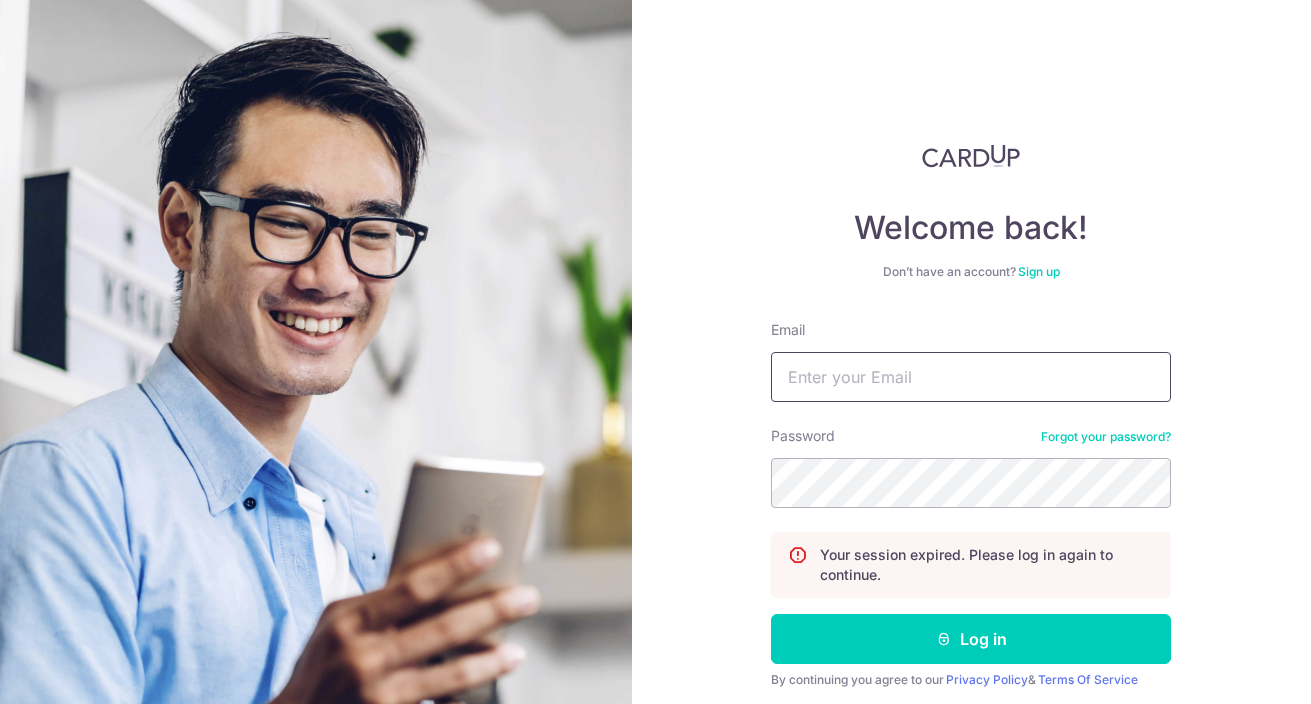 click on "Email" at bounding box center [971, 377] 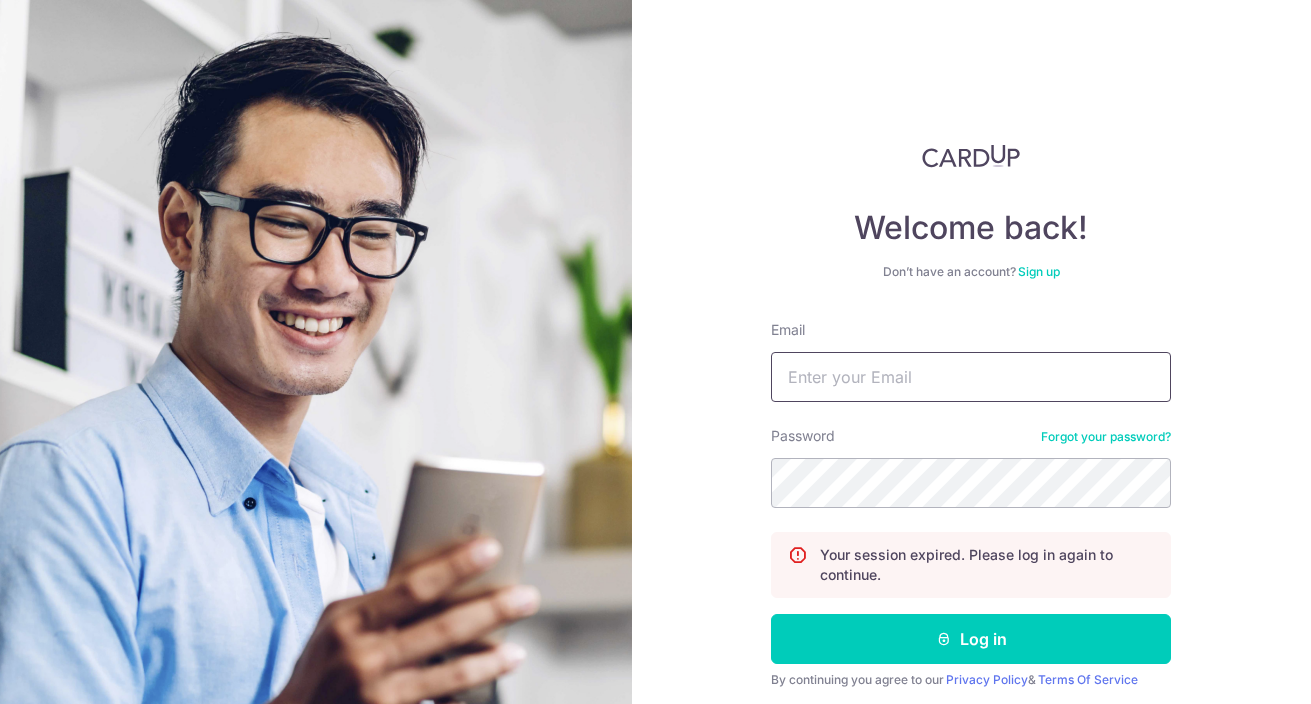 type on "[EMAIL]" 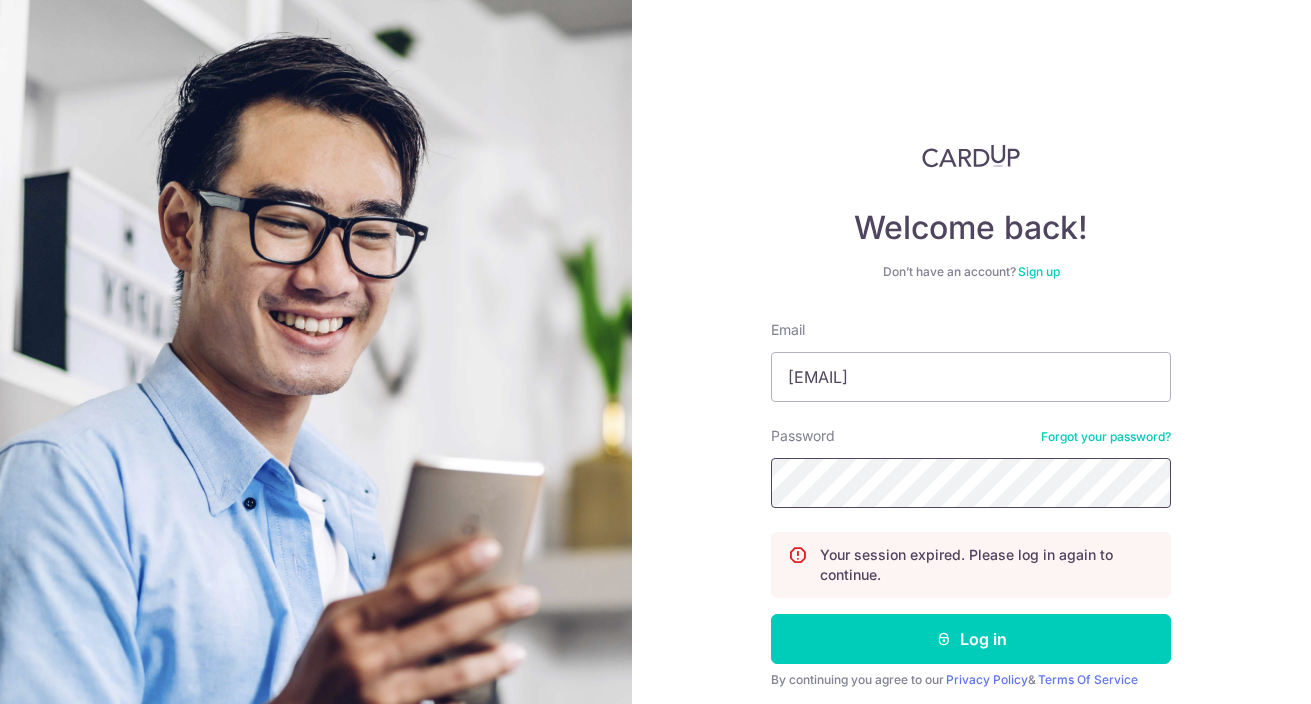 click on "Log in" at bounding box center (971, 639) 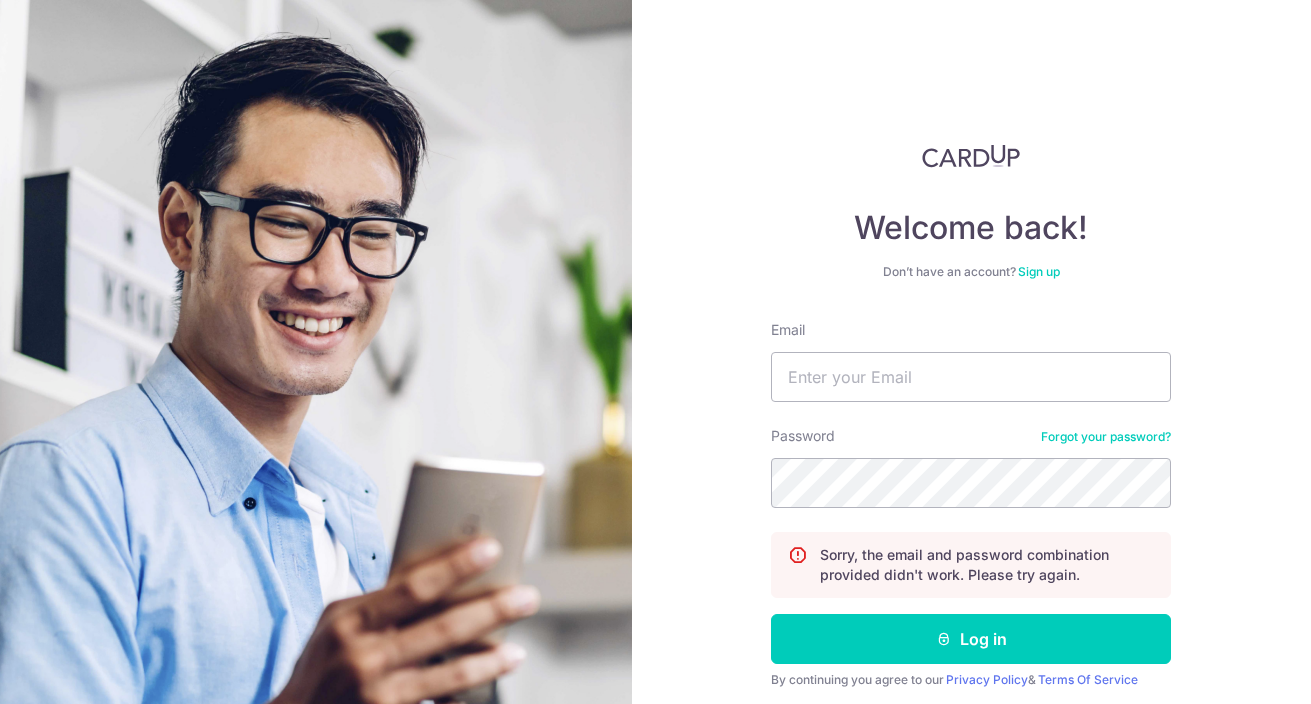 scroll, scrollTop: 0, scrollLeft: 0, axis: both 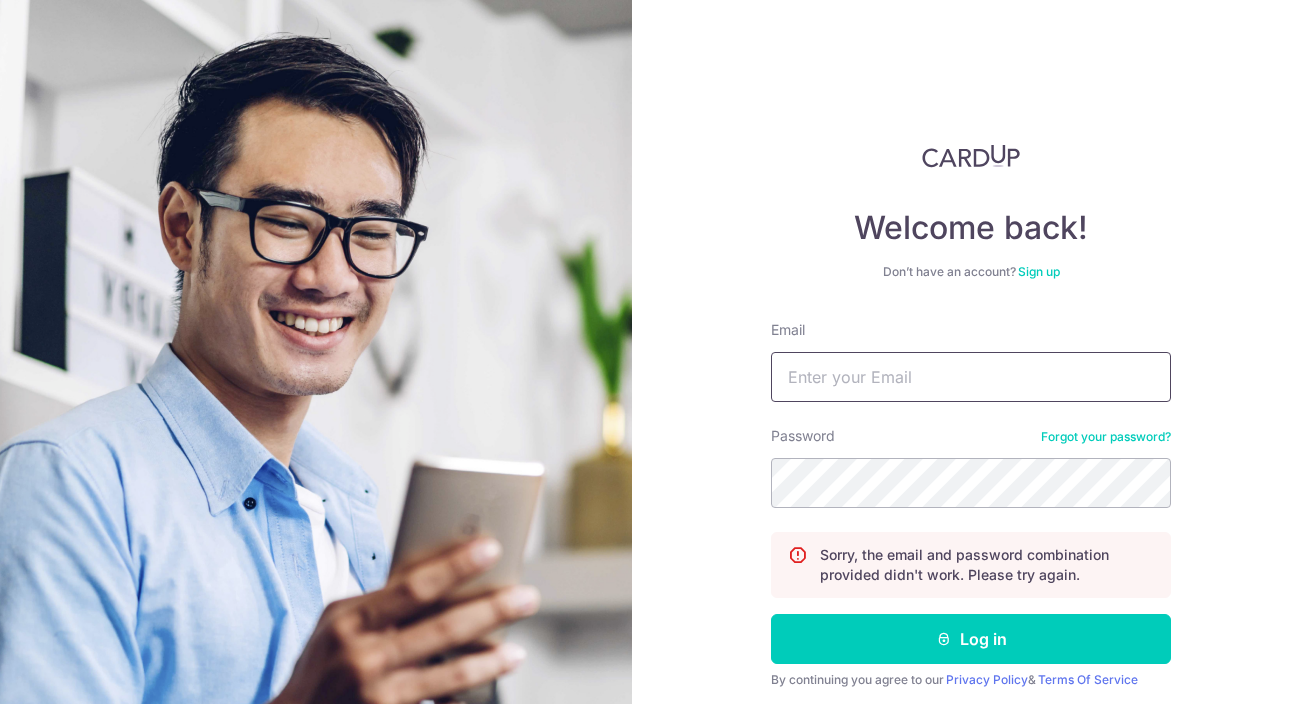 click on "Email" at bounding box center [971, 377] 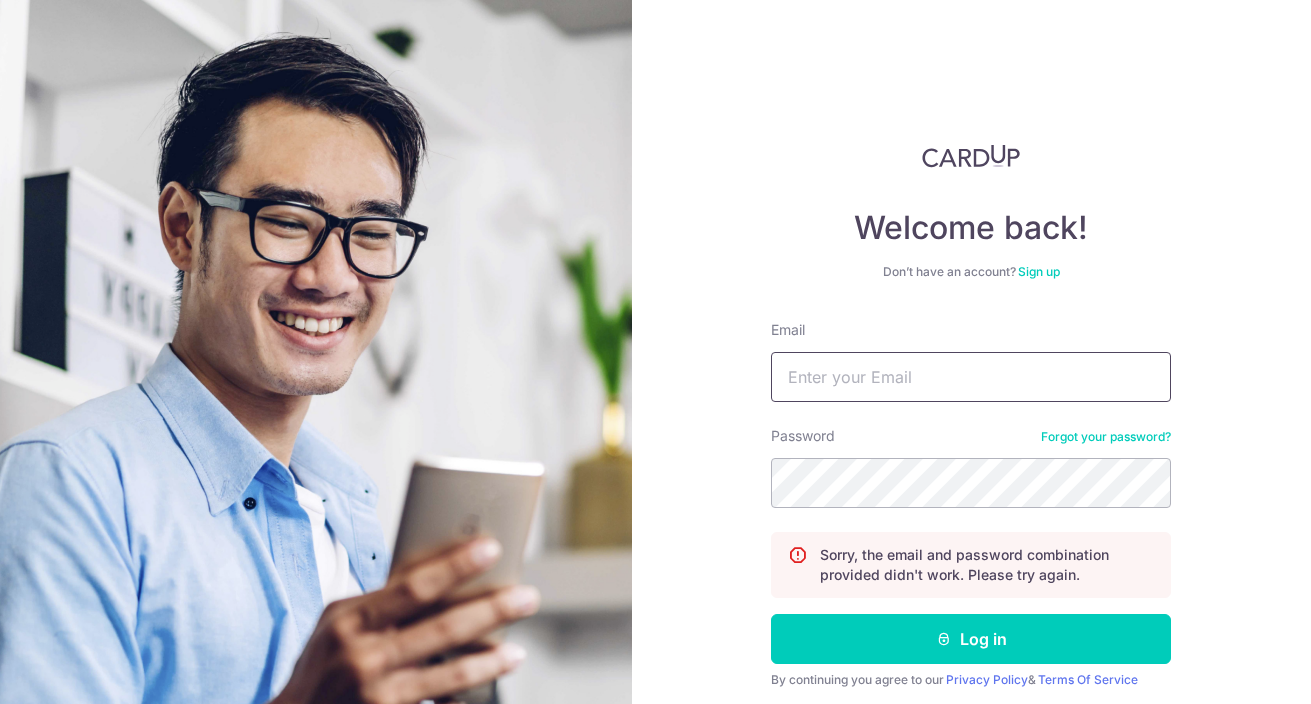 type on "[EMAIL]" 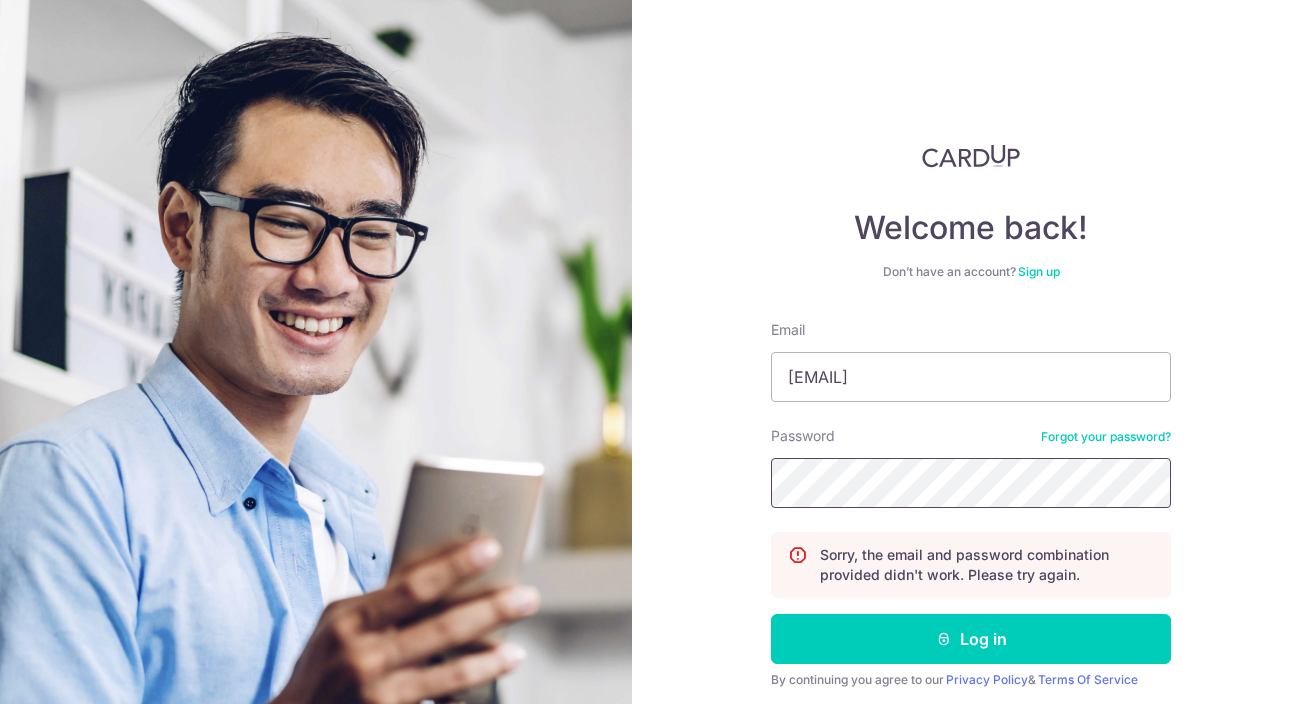 click on "Log in" at bounding box center [971, 639] 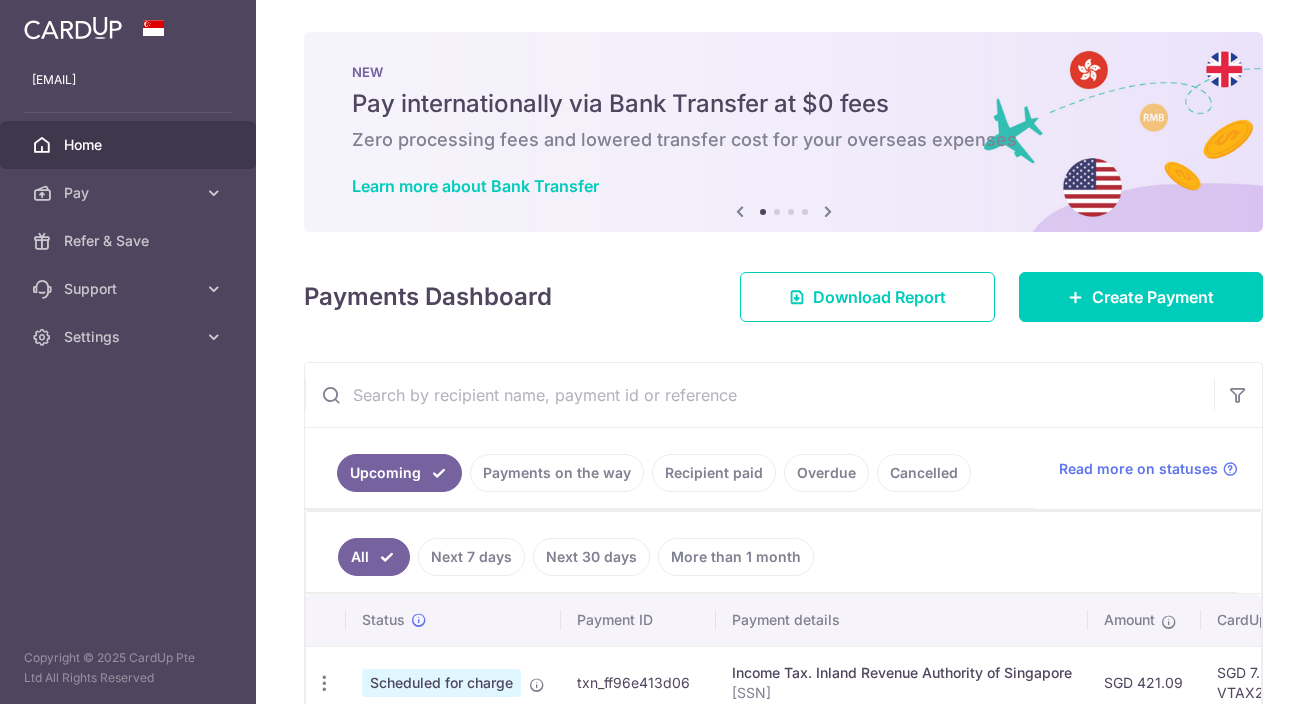 scroll, scrollTop: 0, scrollLeft: 0, axis: both 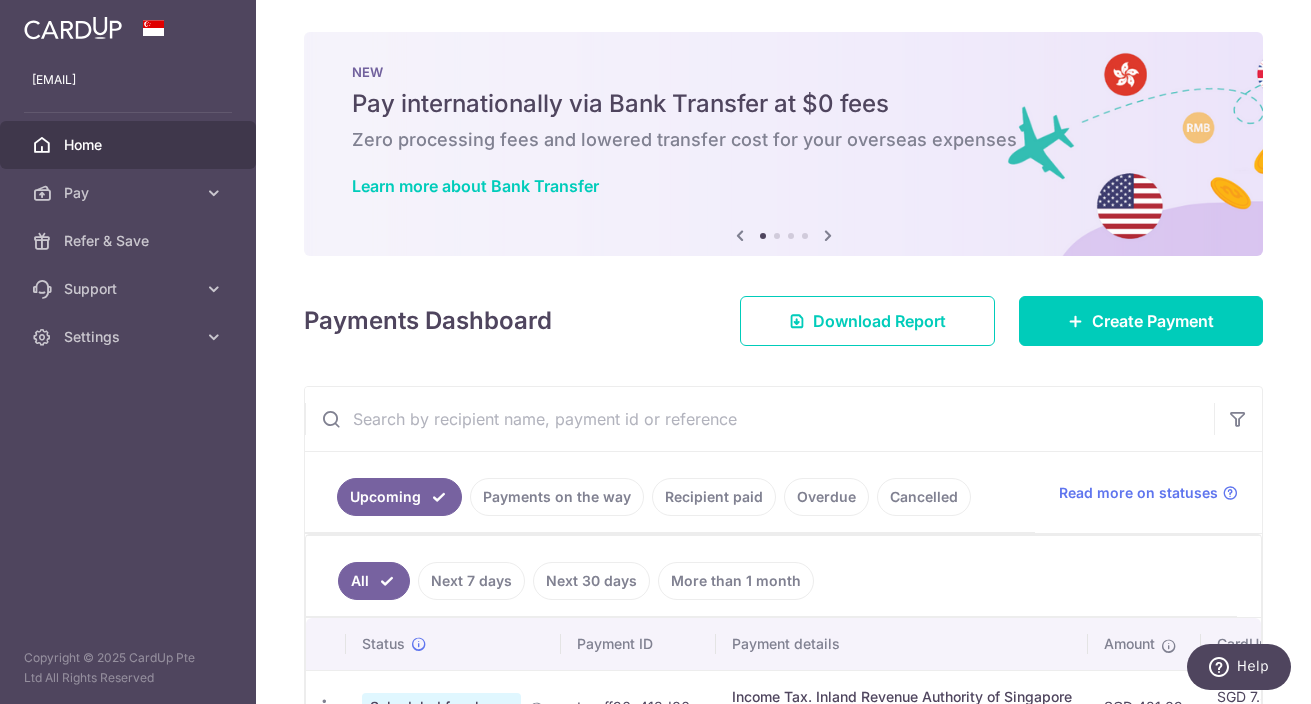 click at bounding box center [42, 145] 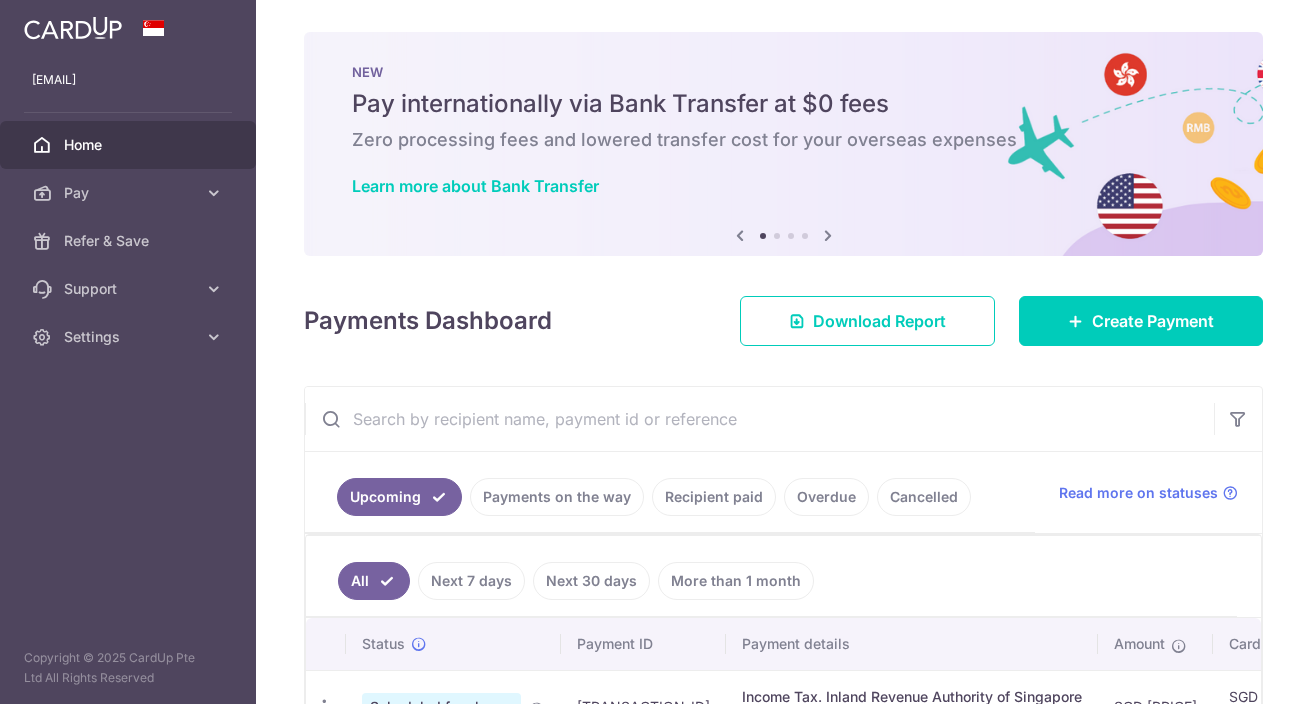scroll, scrollTop: 0, scrollLeft: 0, axis: both 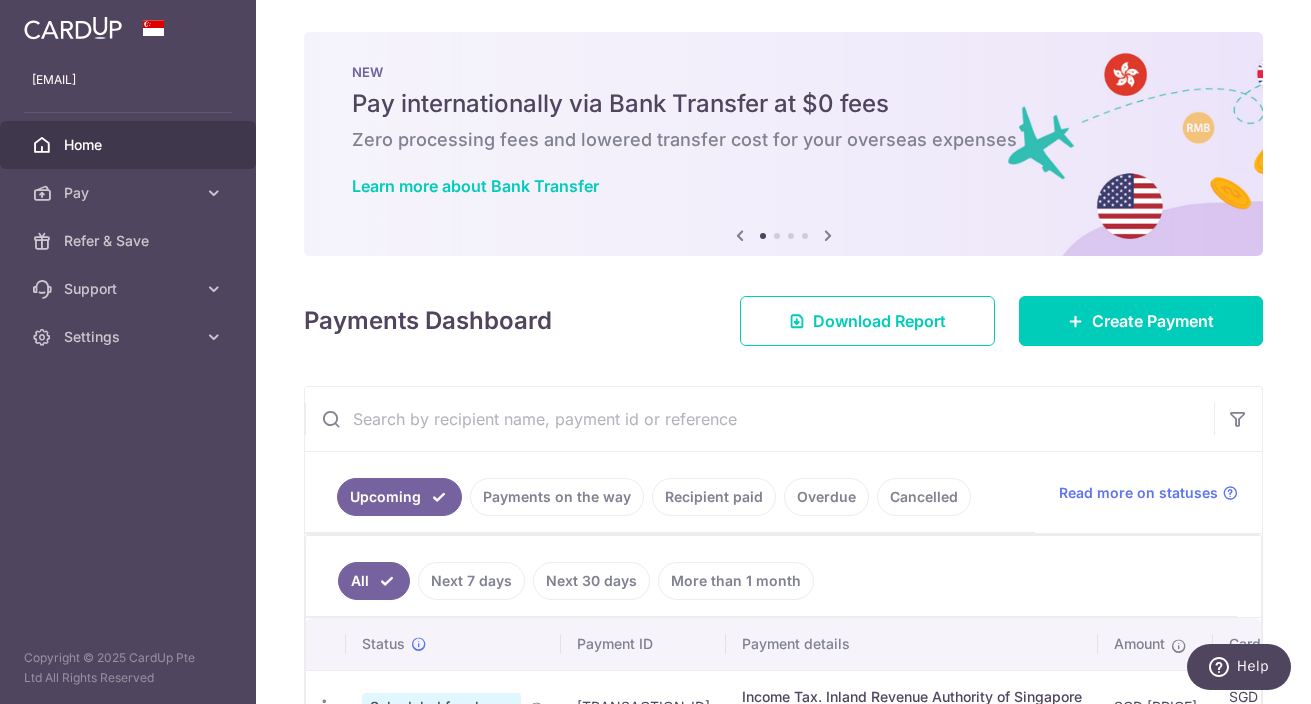 click at bounding box center (73, 26) 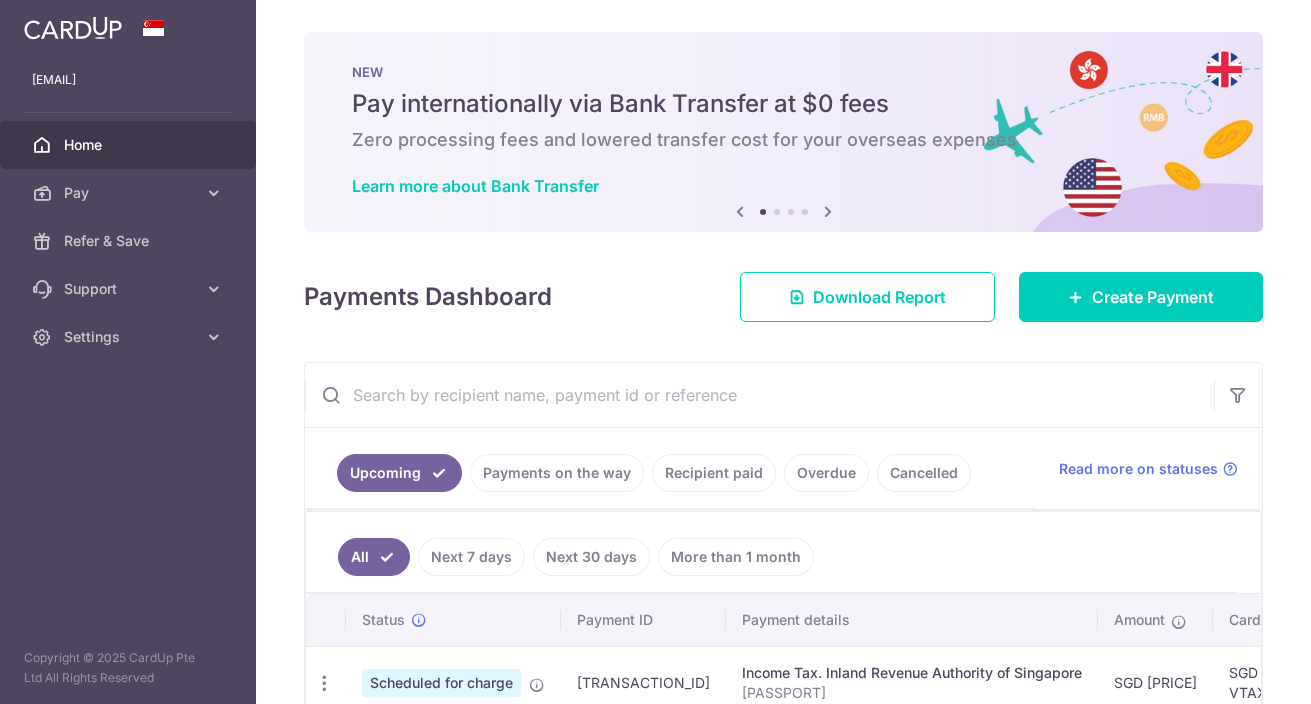 scroll, scrollTop: 0, scrollLeft: 0, axis: both 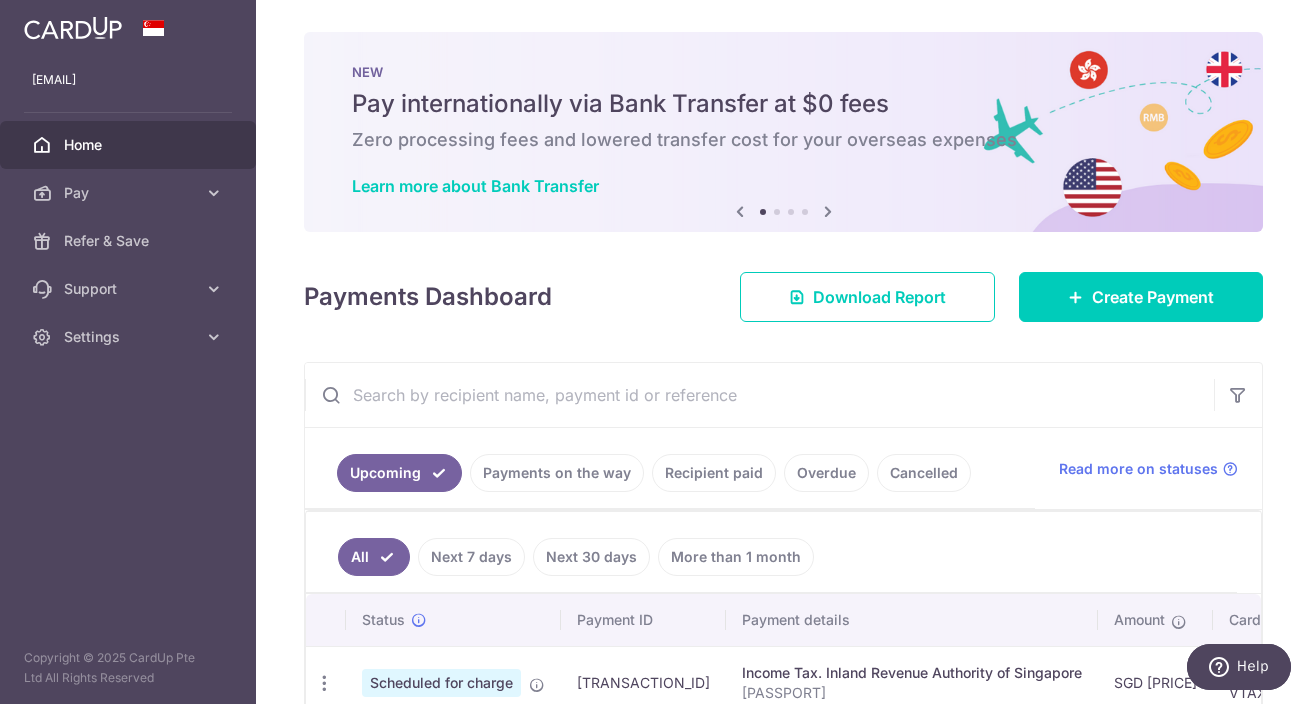 click on "Payments on the way" at bounding box center [557, 473] 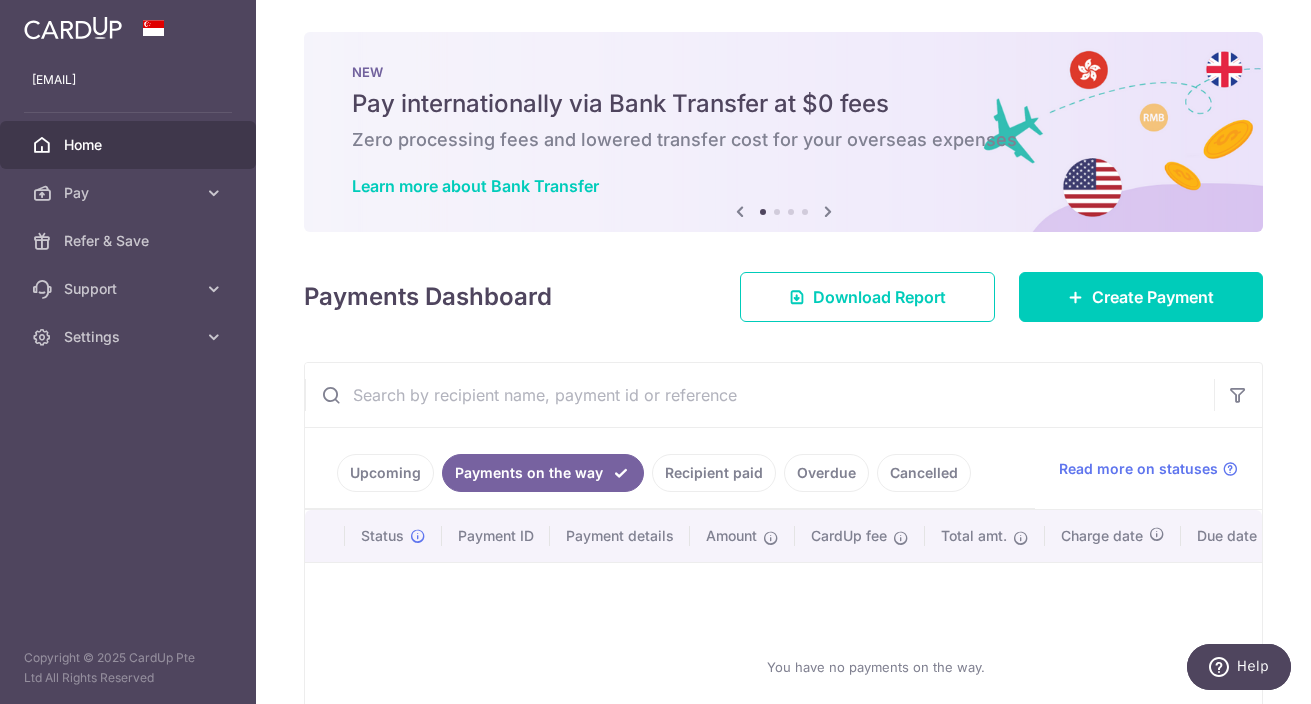 click on "Recipient paid" at bounding box center [714, 473] 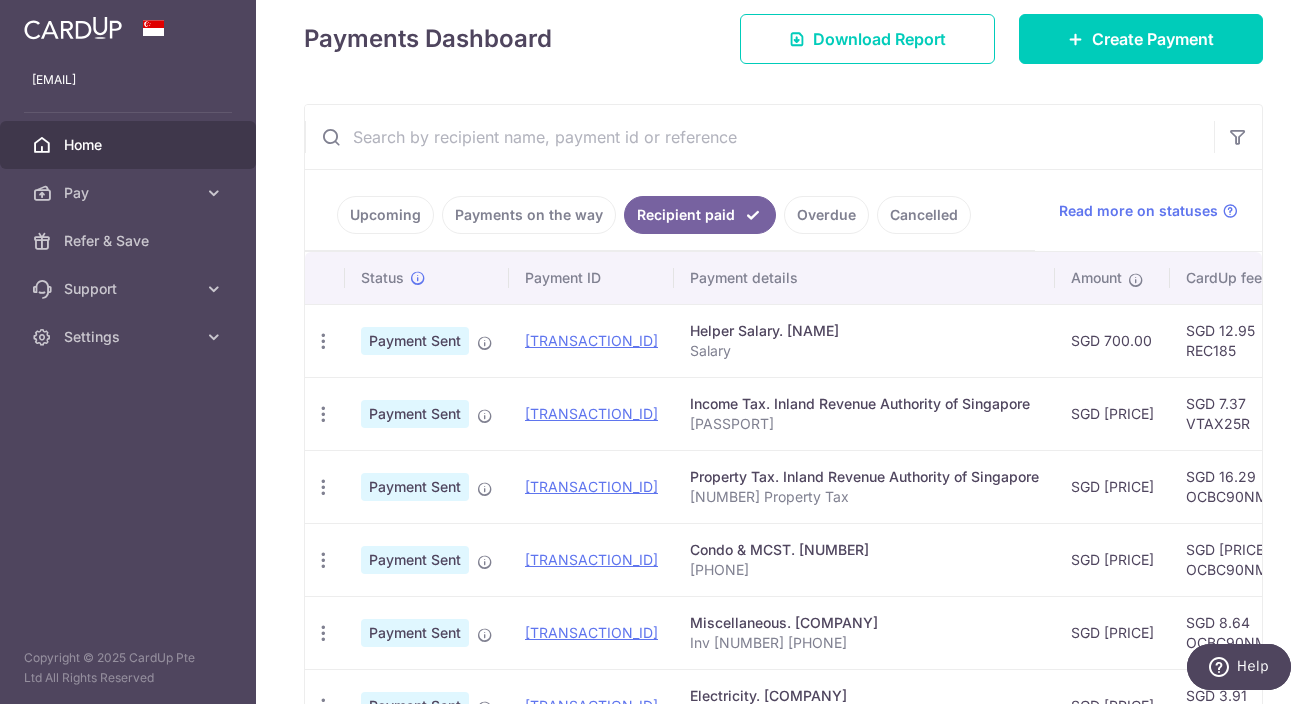 scroll, scrollTop: 260, scrollLeft: 0, axis: vertical 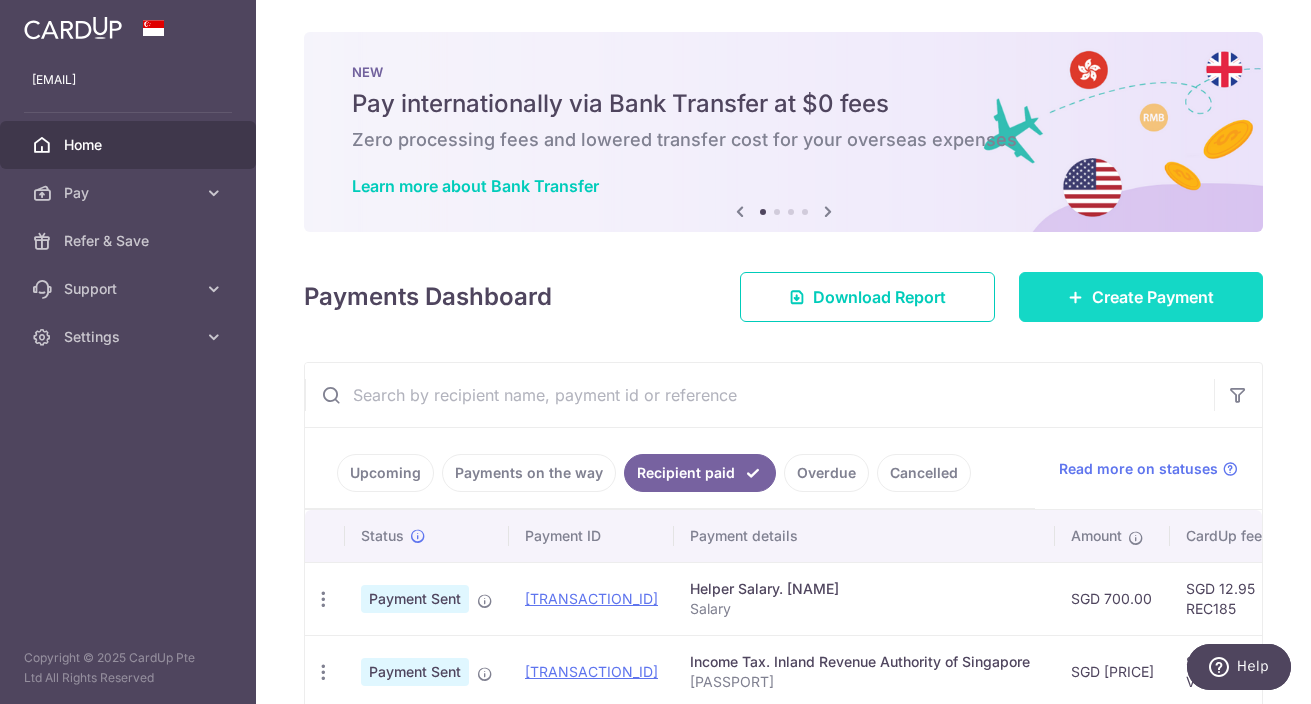 click on "Create Payment" at bounding box center (1141, 297) 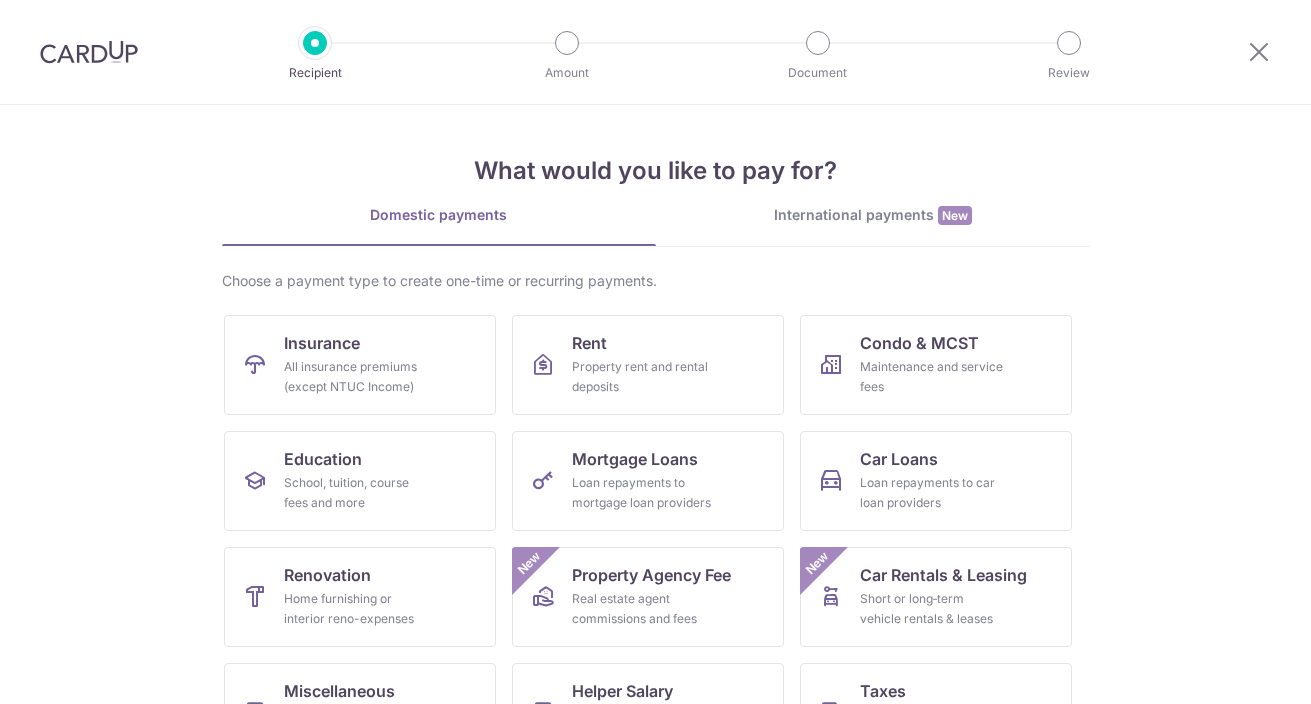 scroll, scrollTop: 0, scrollLeft: 0, axis: both 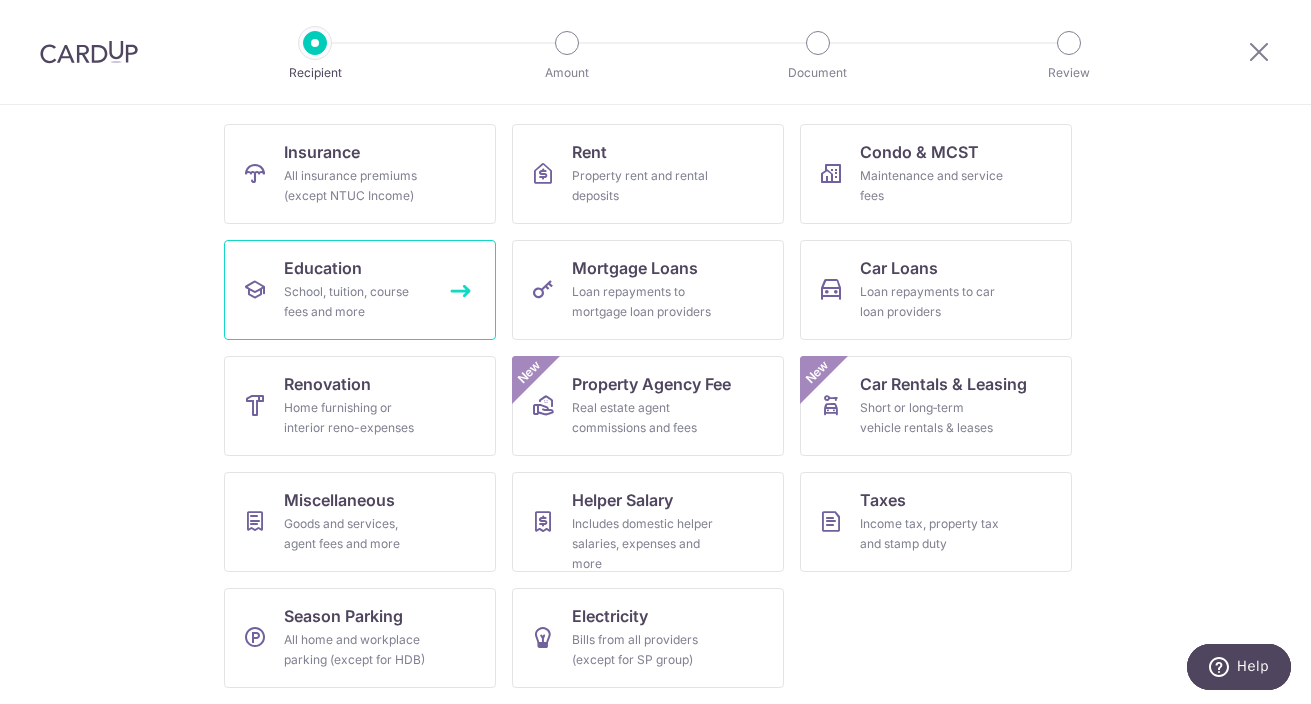click on "School, tuition, course fees and more" at bounding box center [356, 302] 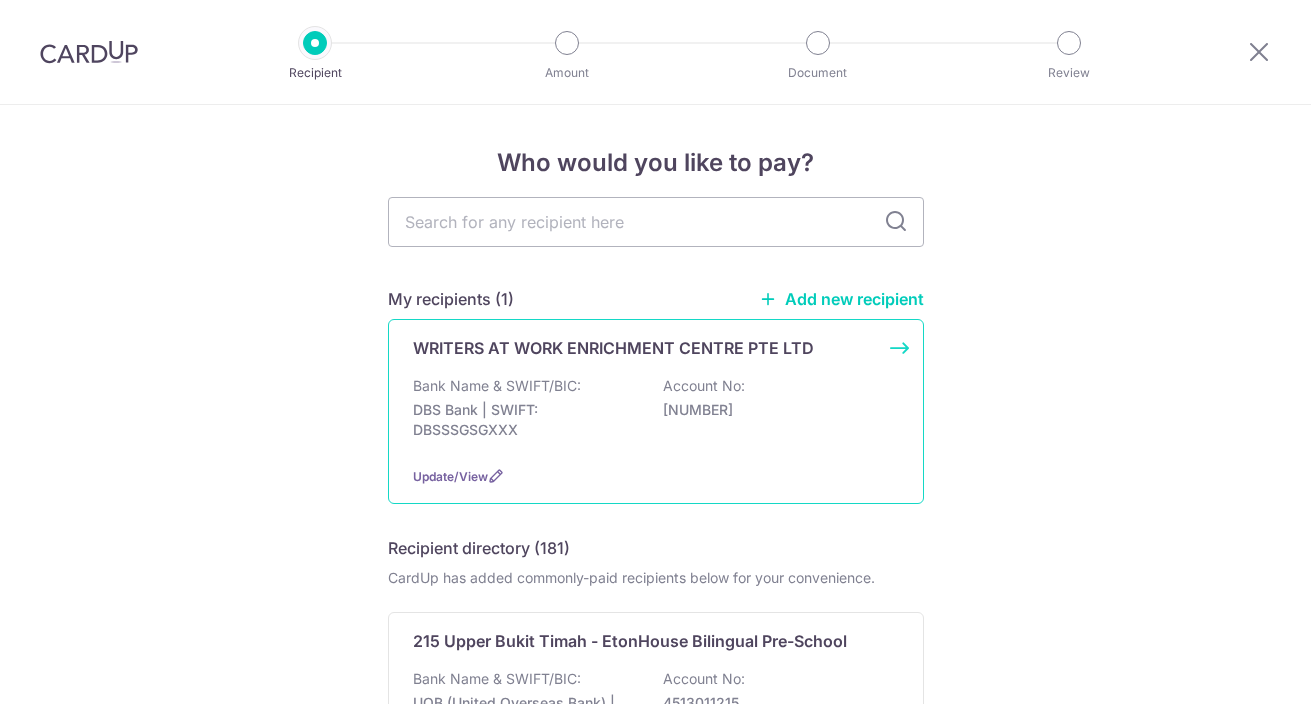 scroll, scrollTop: 0, scrollLeft: 0, axis: both 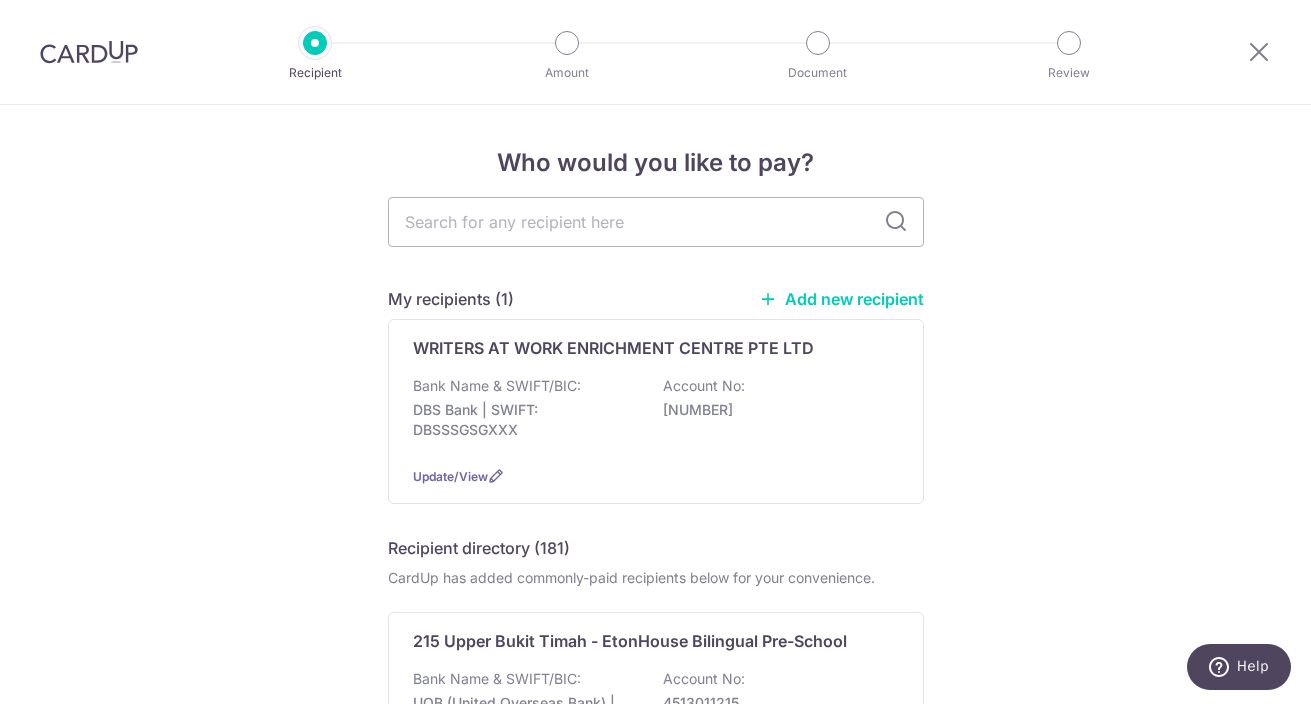 click on "Add new recipient" at bounding box center (841, 299) 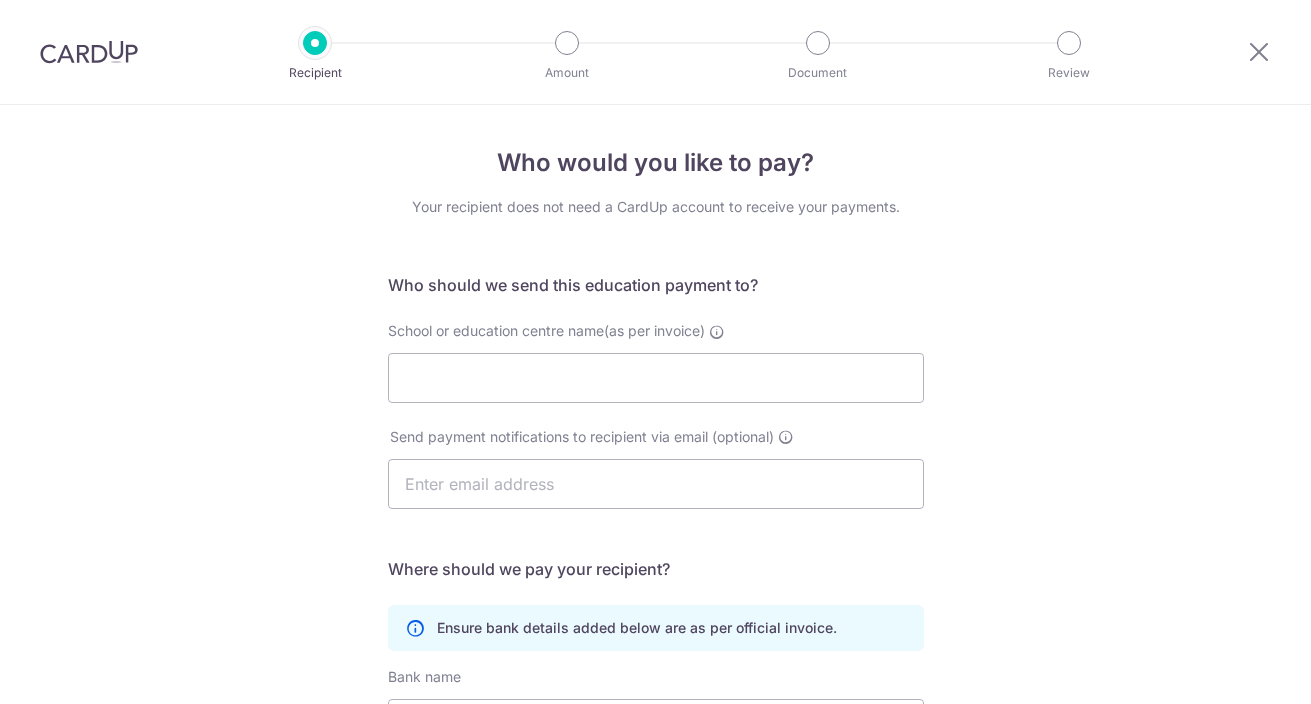 scroll, scrollTop: 0, scrollLeft: 0, axis: both 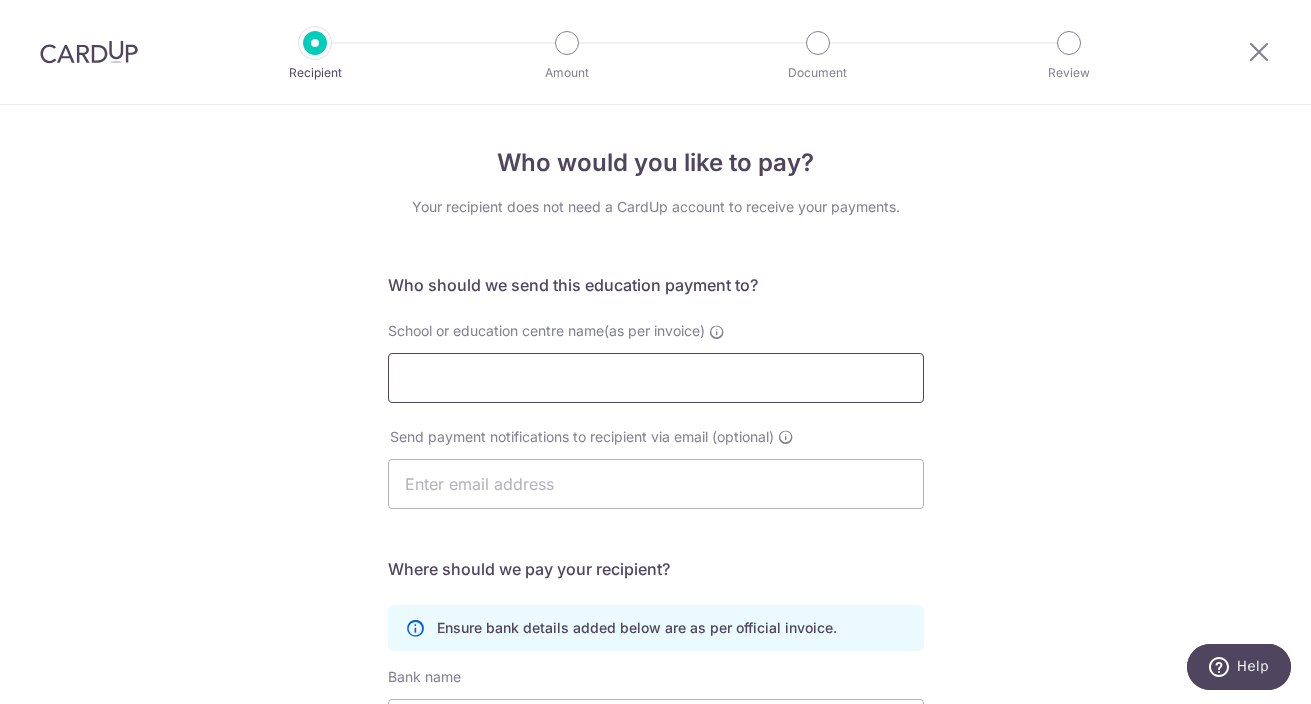 click on "School or education centre name(as per invoice)" at bounding box center [656, 378] 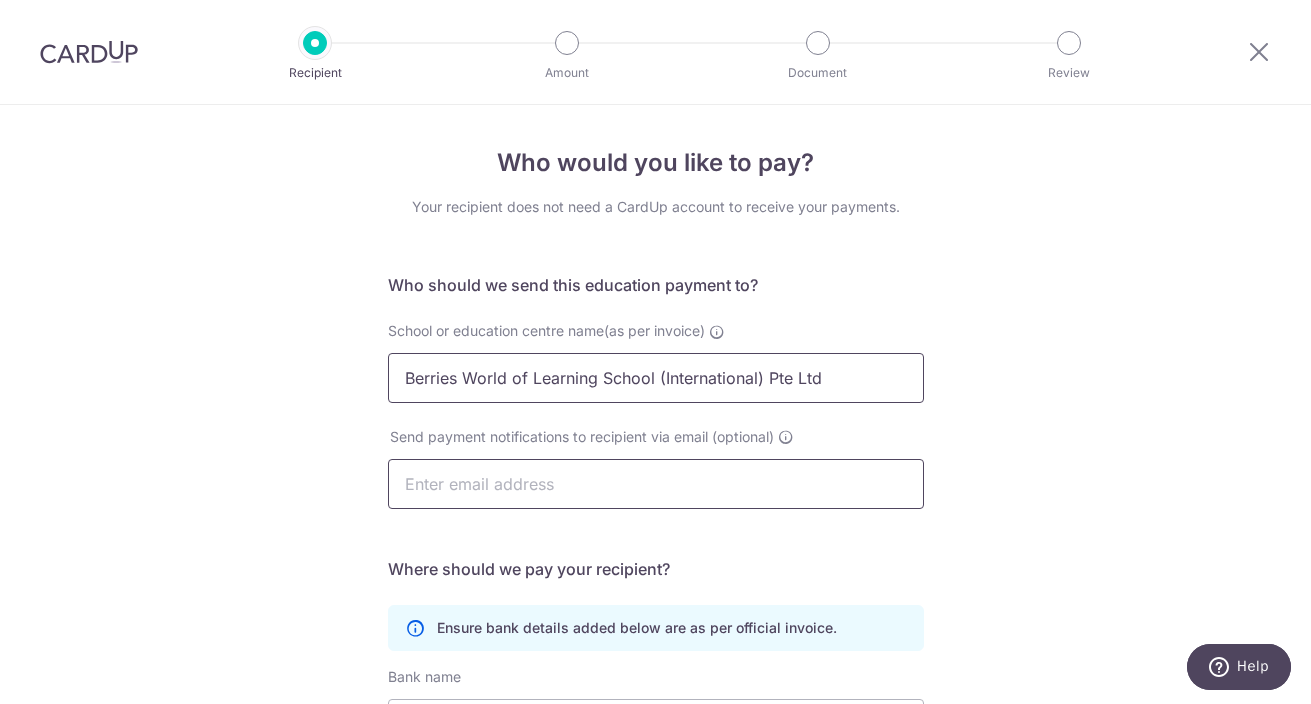 type on "Berries World of Learning School (International) Pte Ltd" 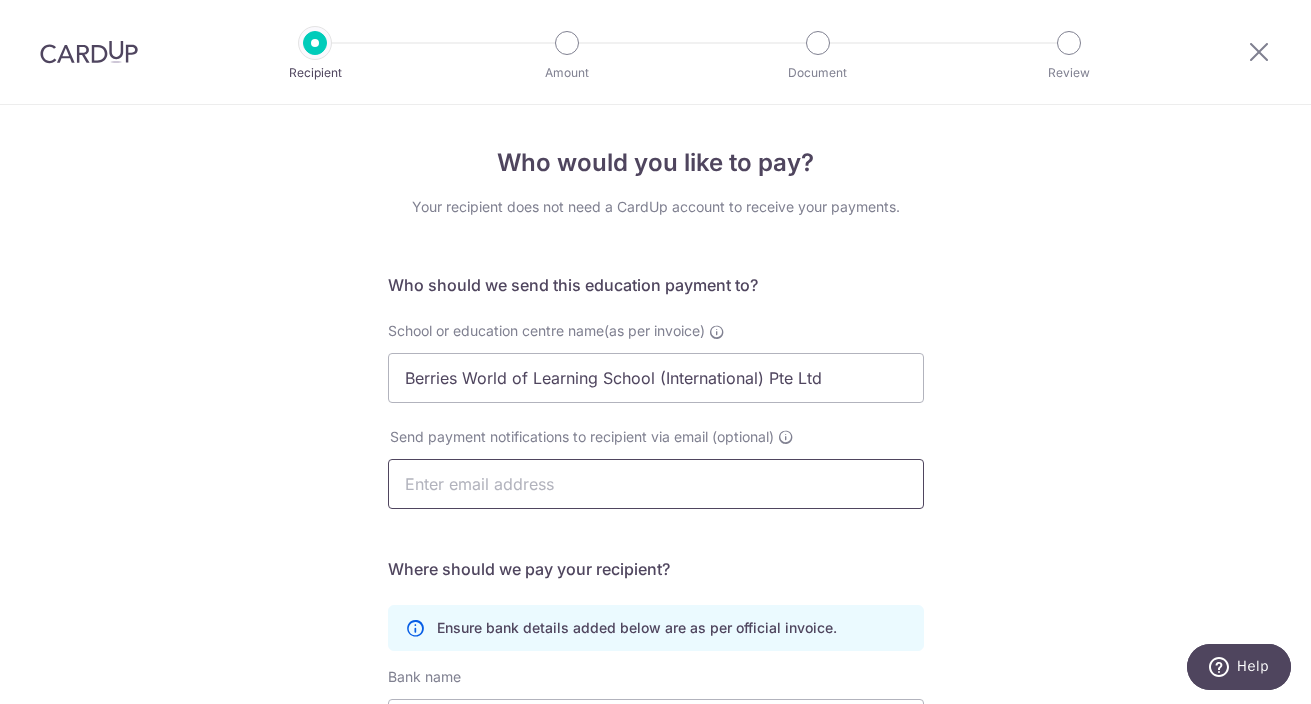 click at bounding box center (656, 484) 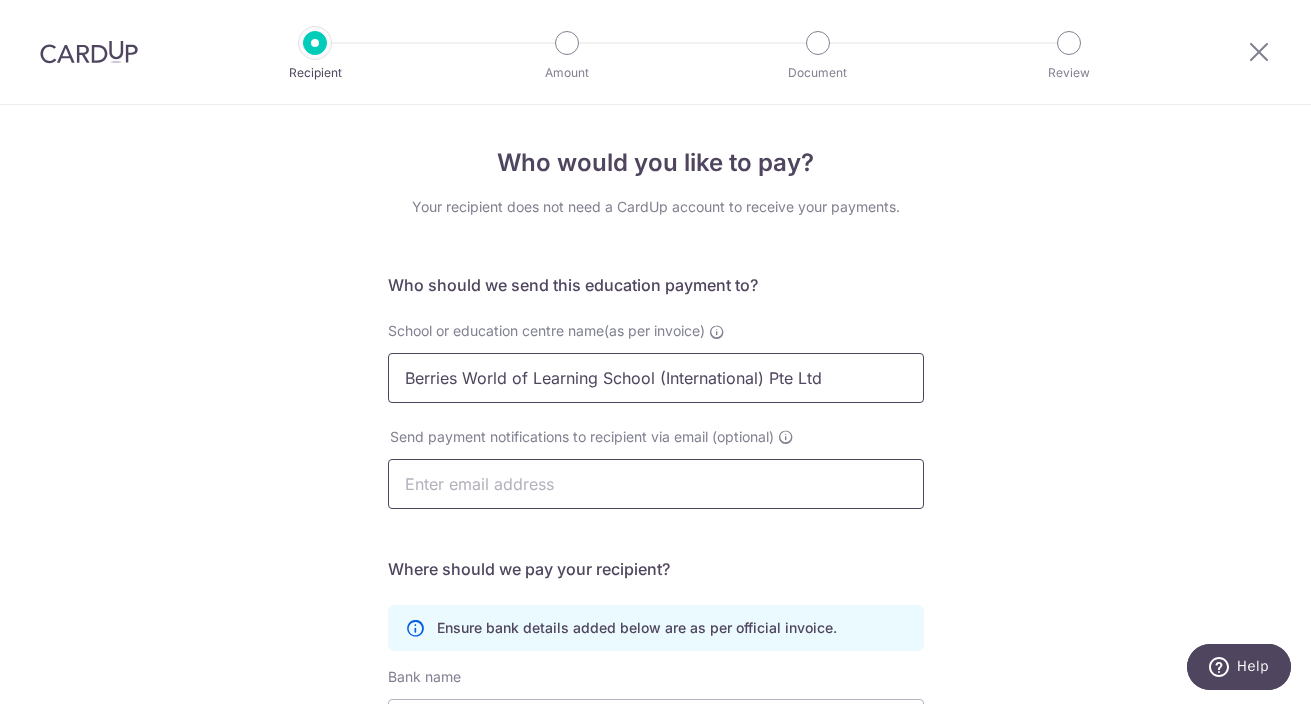 paste on "berriesintl@berriesworld.com" 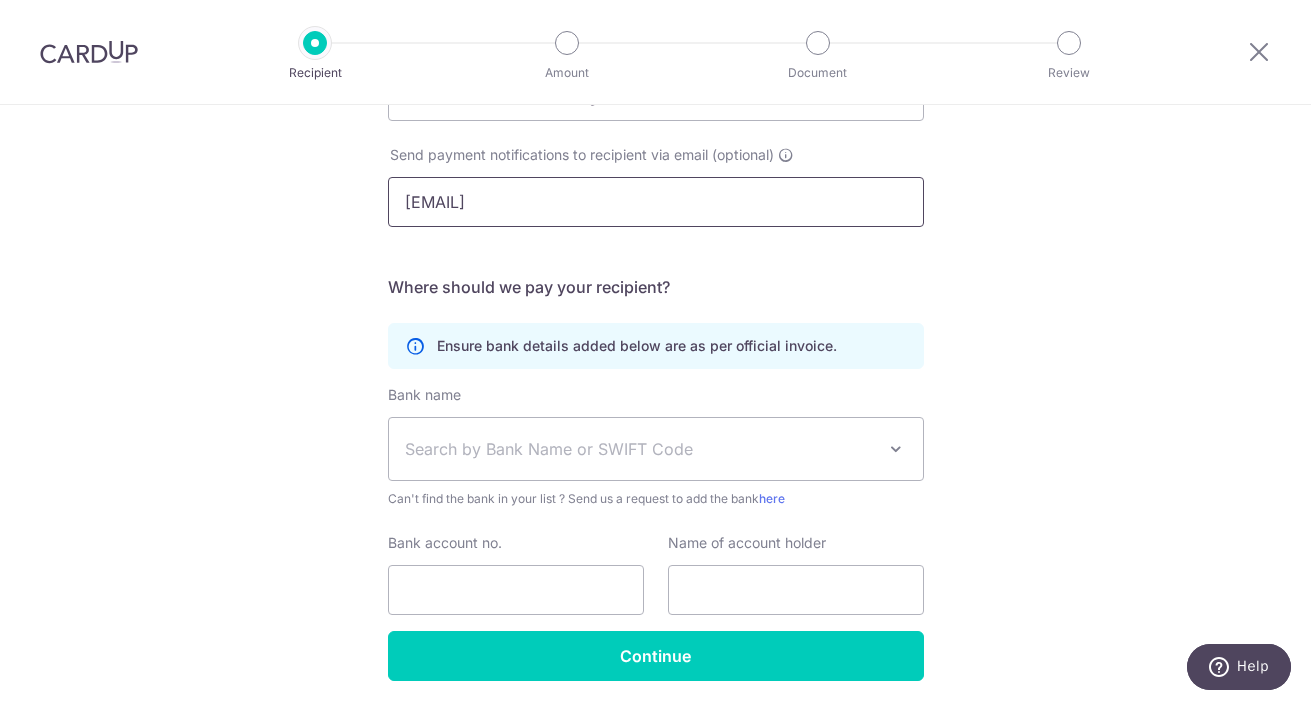 scroll, scrollTop: 284, scrollLeft: 0, axis: vertical 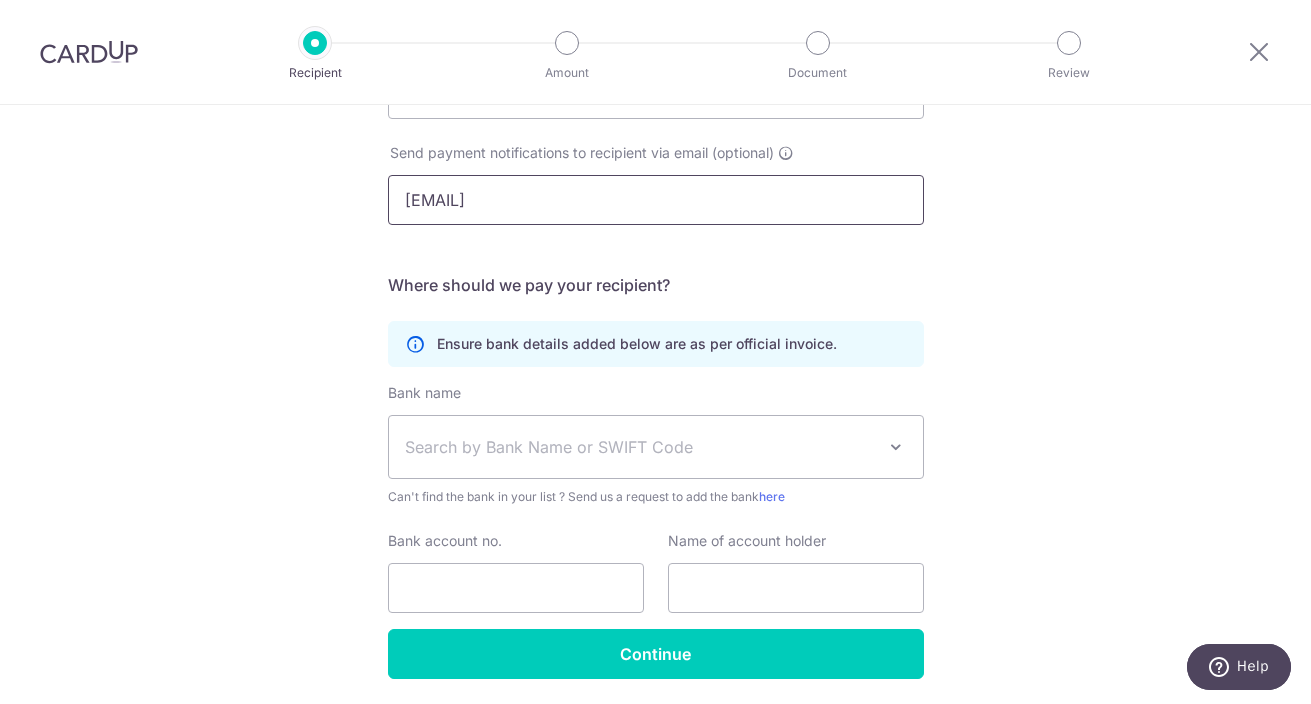 type on "berriesintl@berriesworld.com" 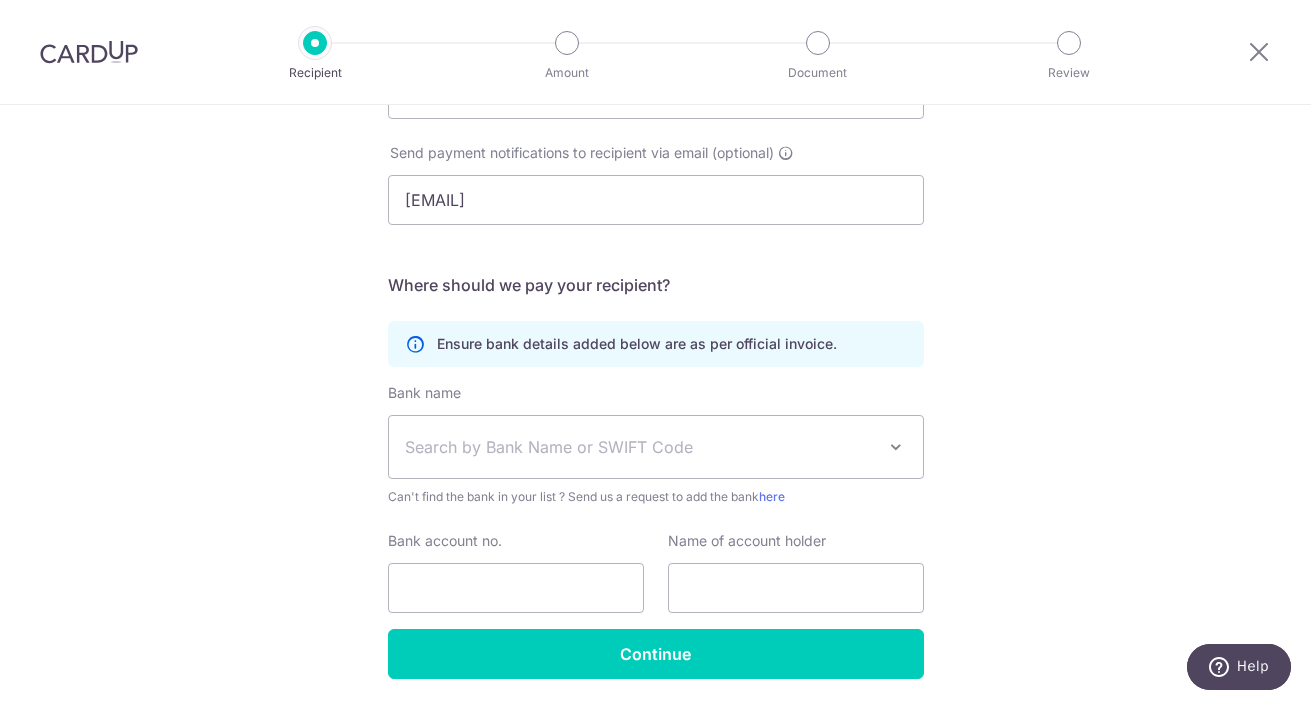 click on "Search by Bank Name or SWIFT Code" at bounding box center [640, 447] 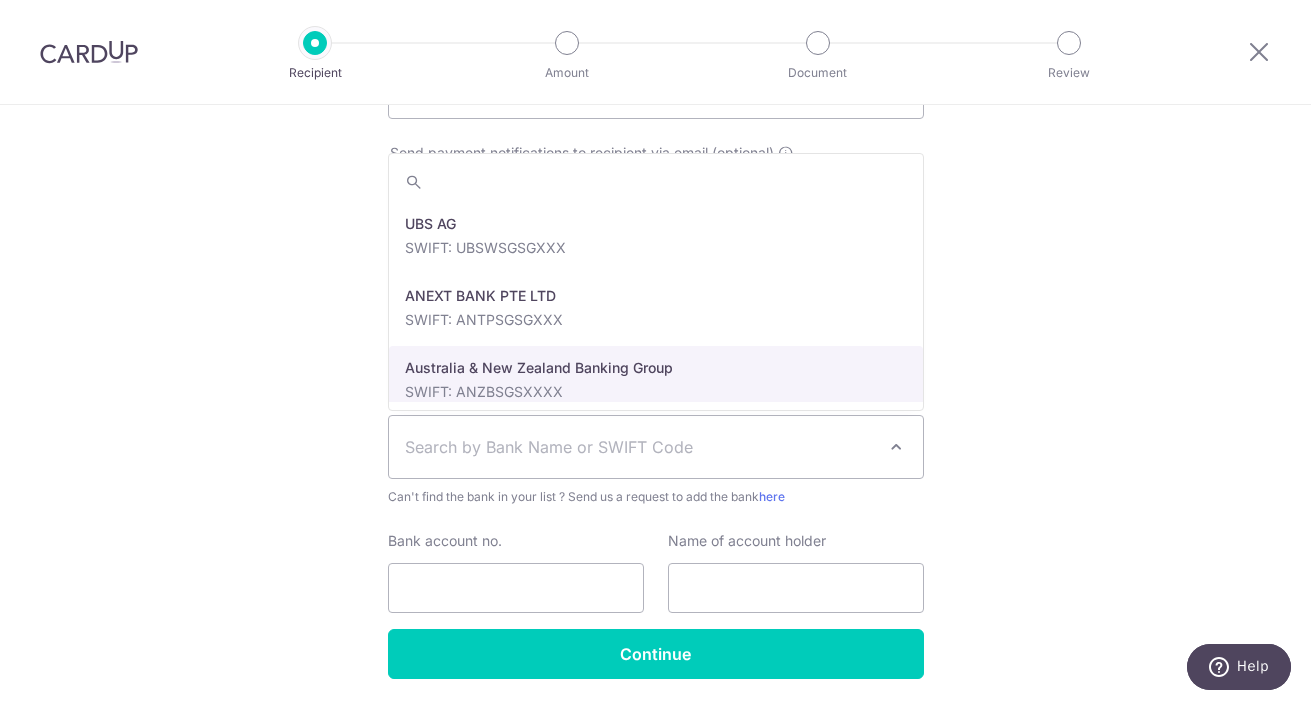 click on "Search by Bank Name or SWIFT Code" at bounding box center [640, 447] 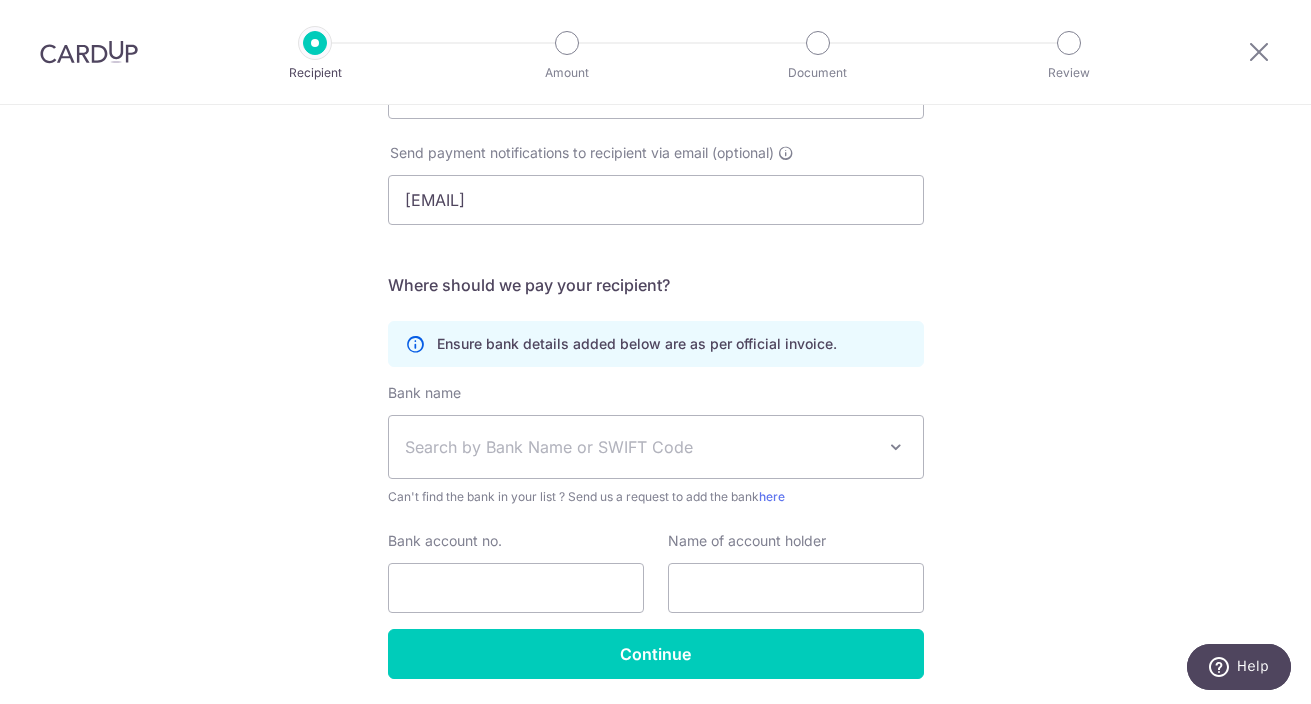 click at bounding box center [896, 447] 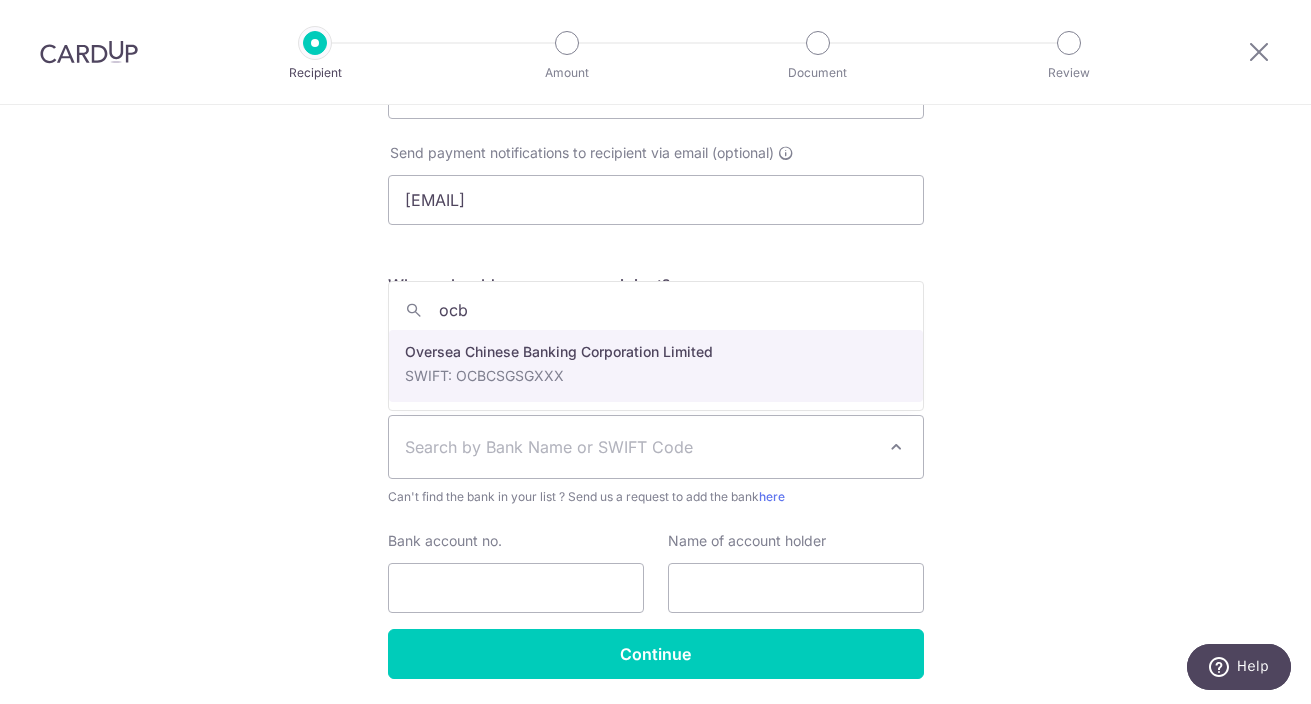 type on "ocbc" 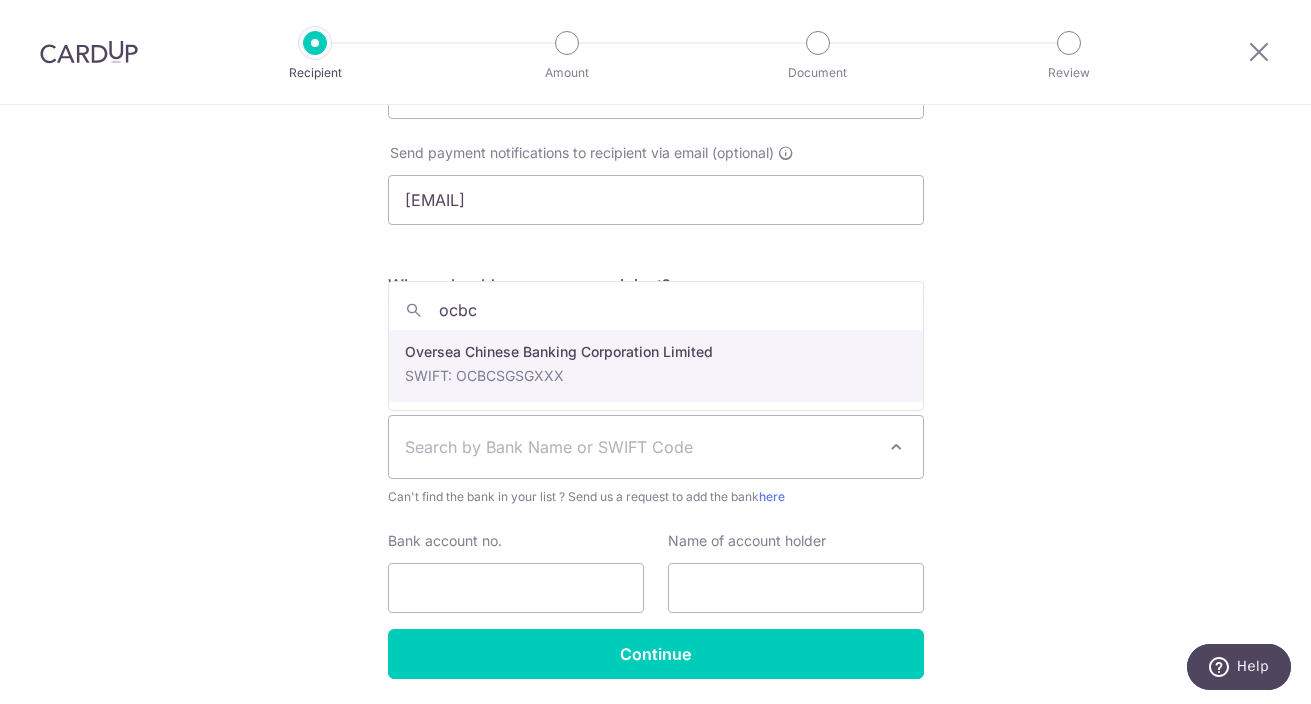 select on "12" 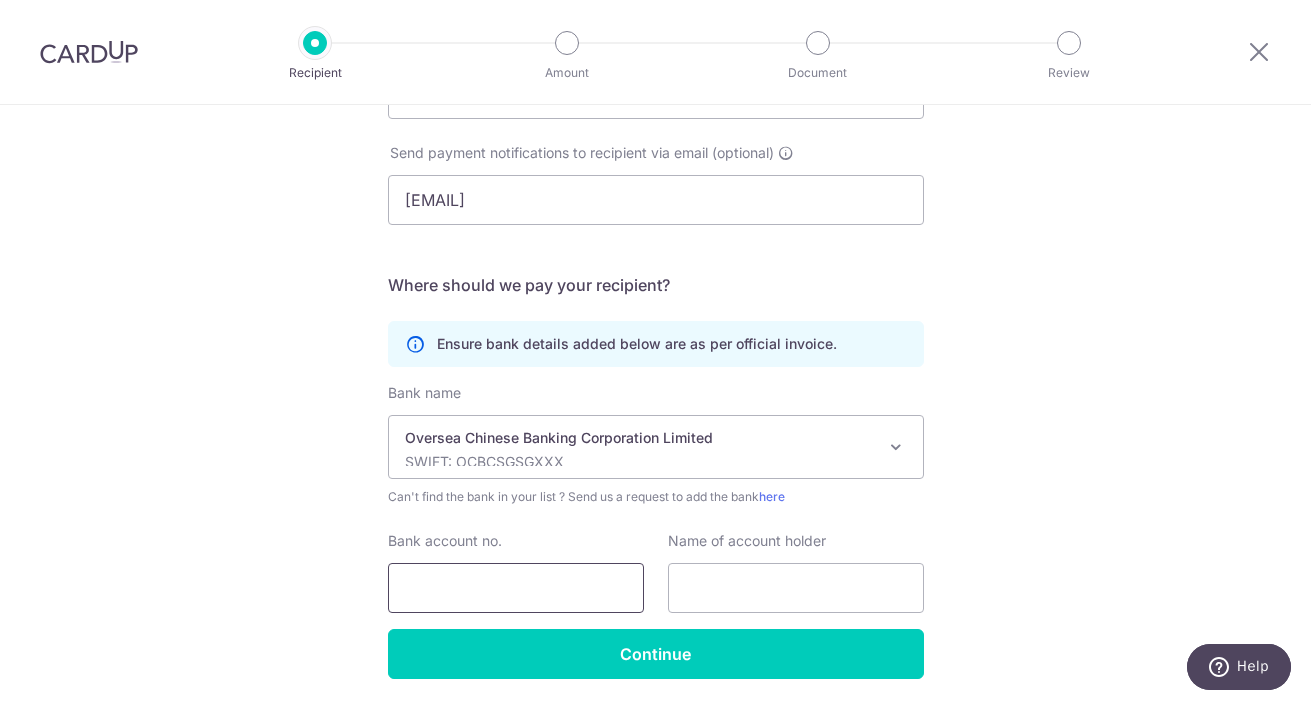click on "Bank account no." at bounding box center [516, 588] 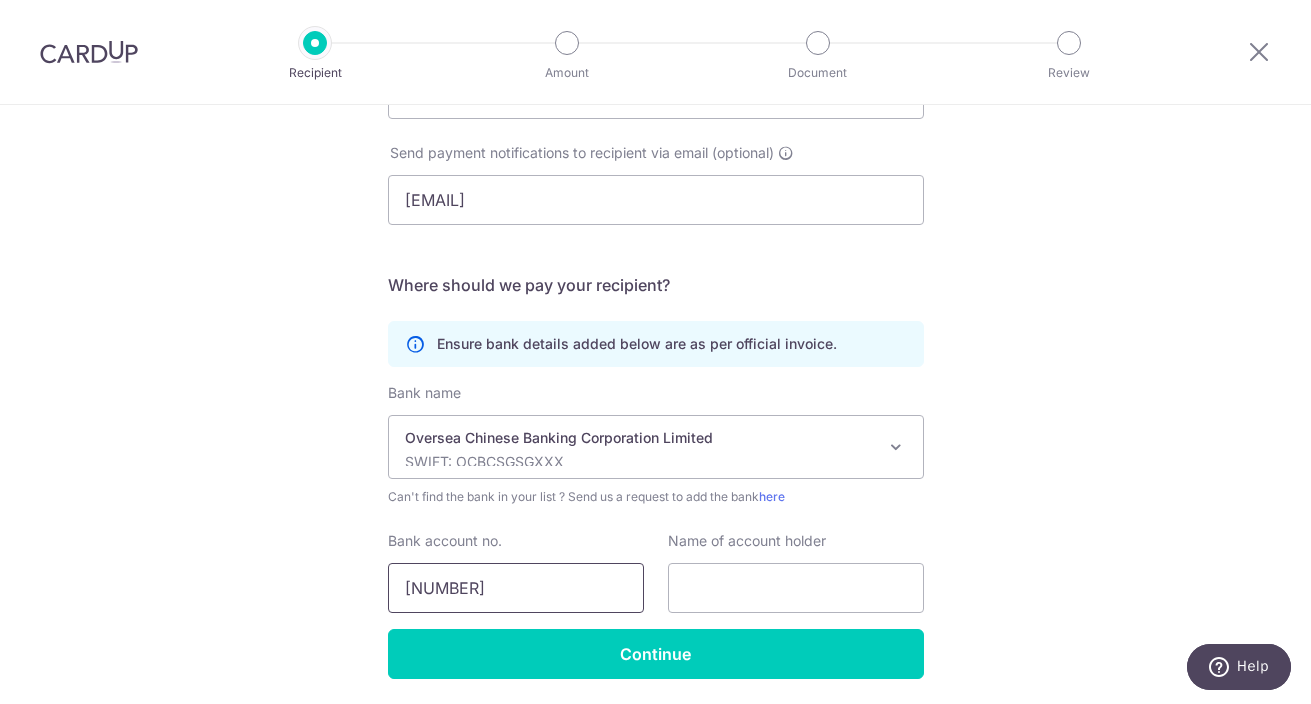 click on "712271493001" at bounding box center (516, 588) 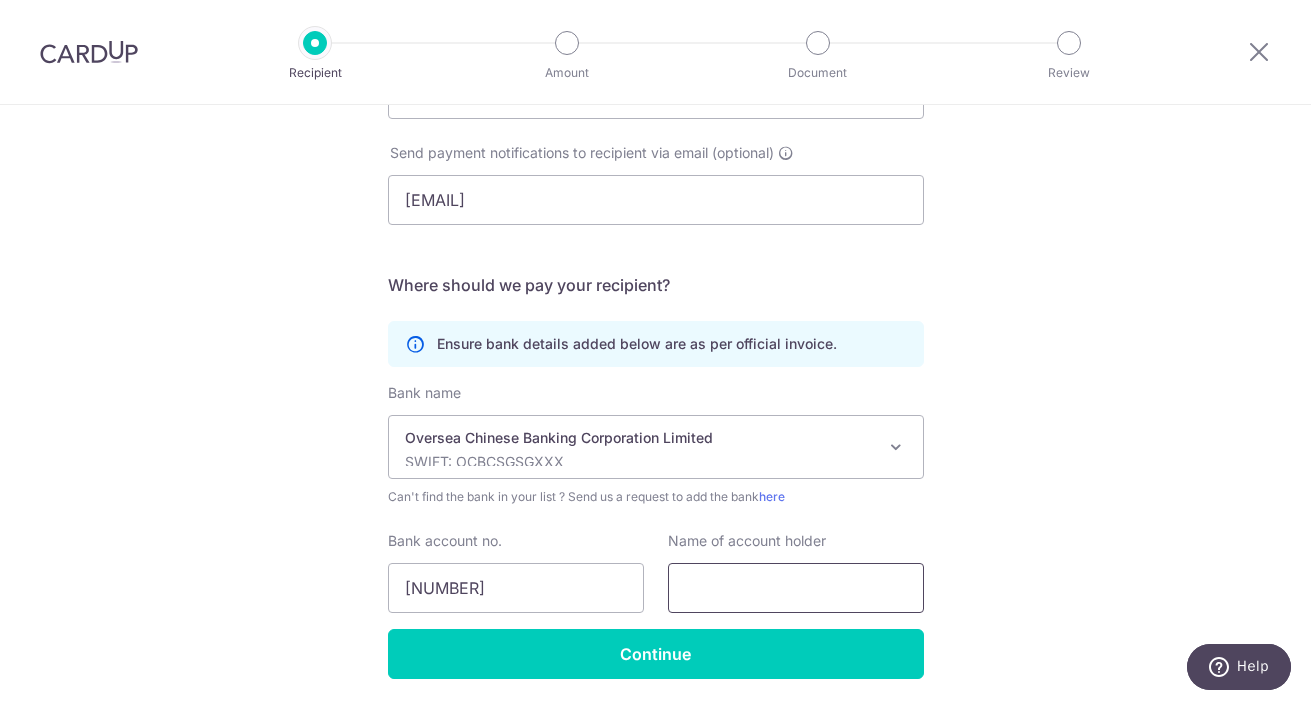 click at bounding box center [796, 588] 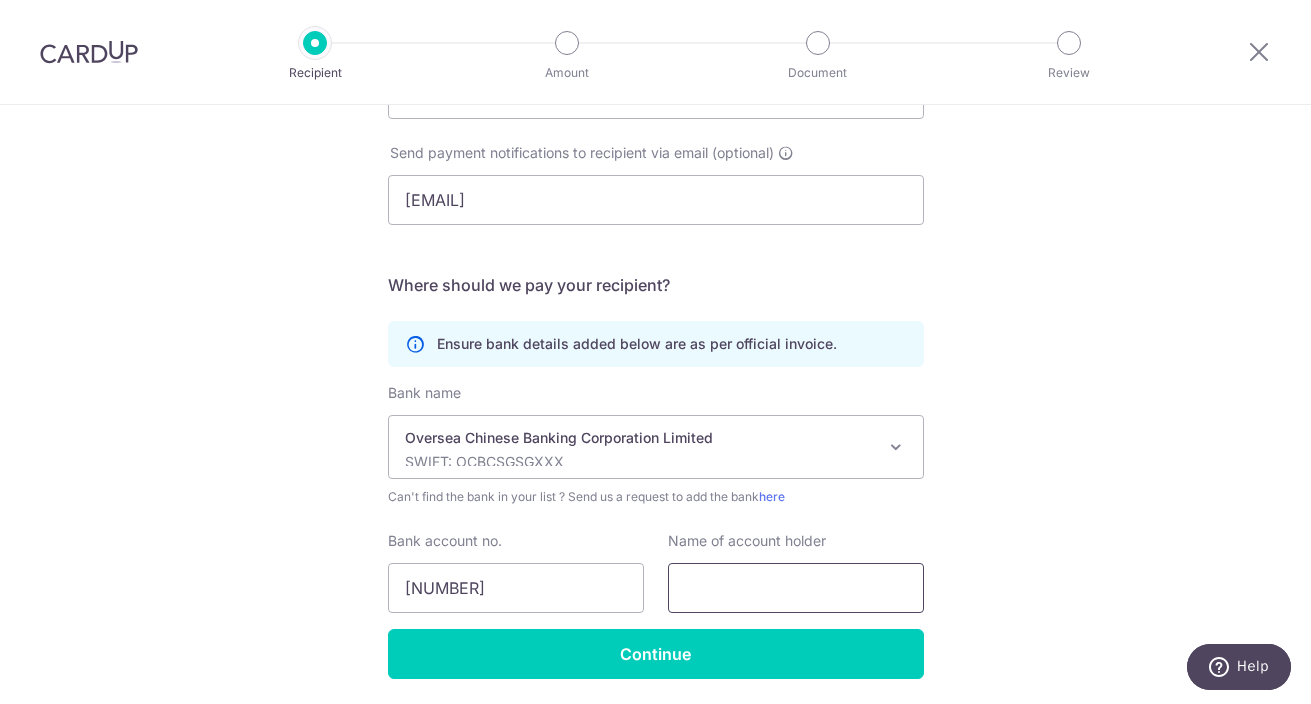 paste on "Berries World of Learning School (International) Pte Ltd" 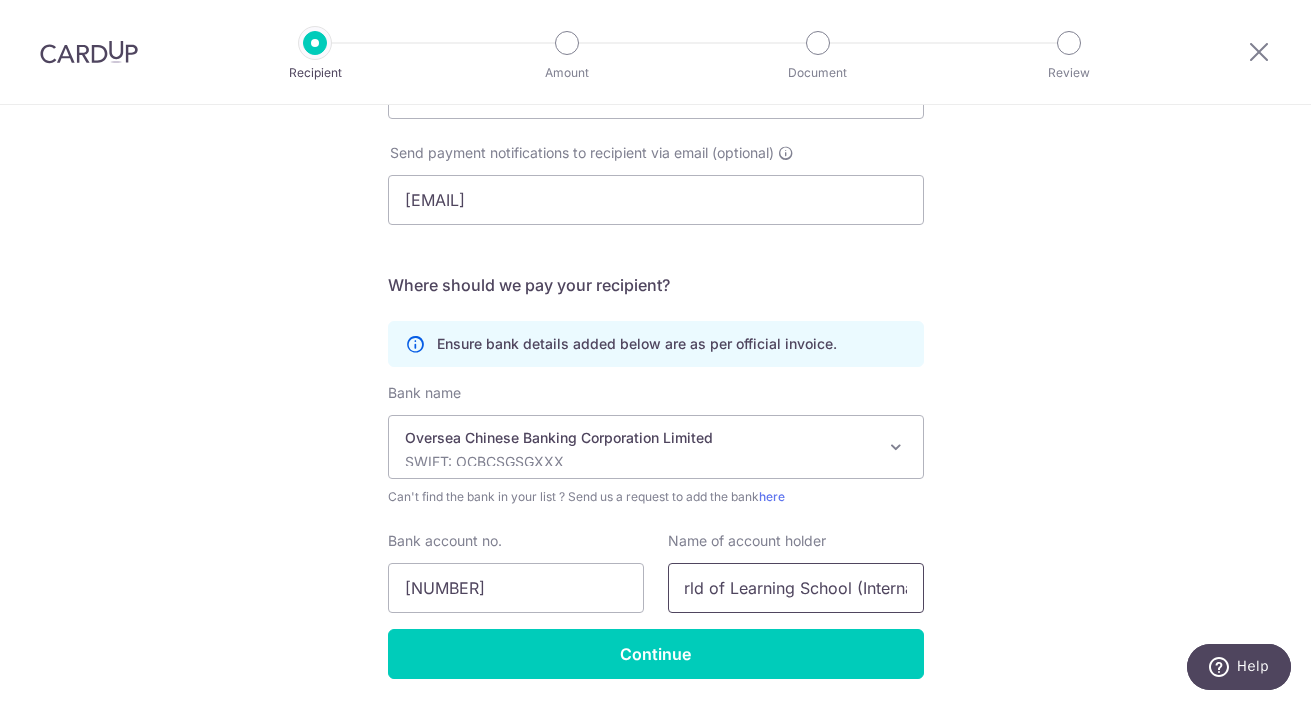 scroll, scrollTop: 0, scrollLeft: 0, axis: both 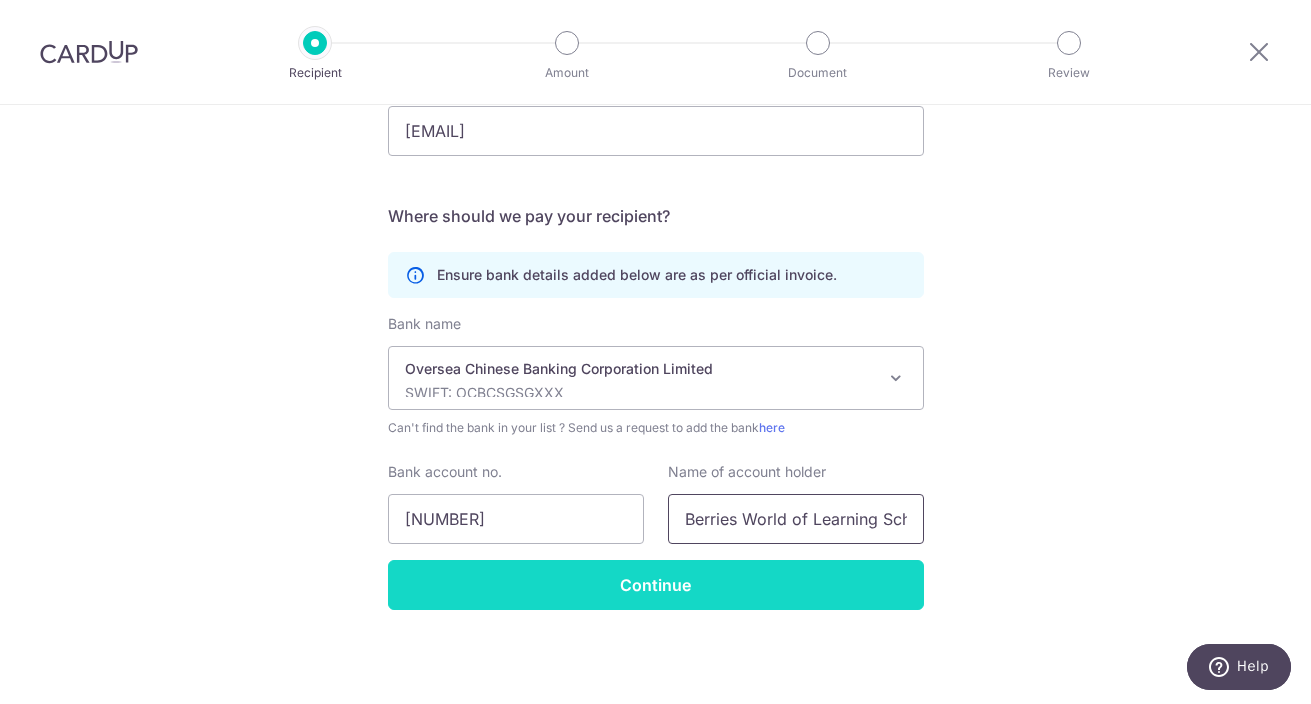 type on "Berries World of Learning School (International) Pte Ltd" 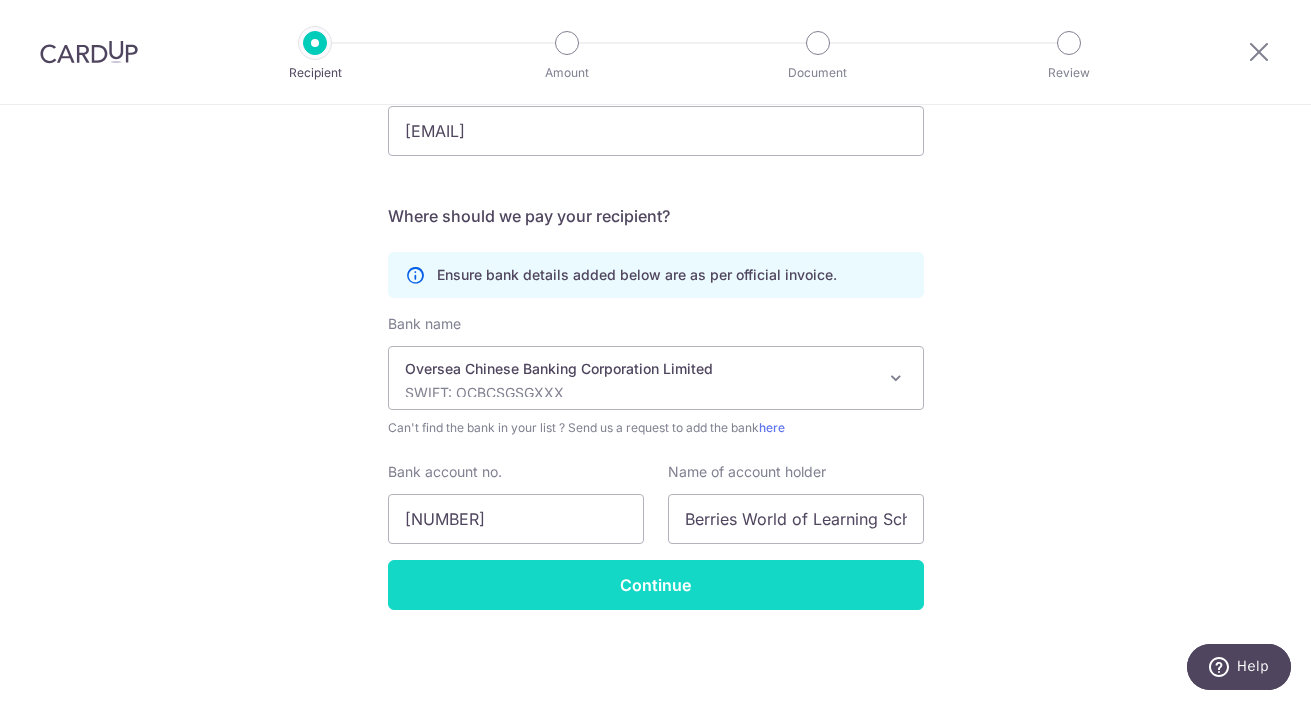 click on "Continue" at bounding box center (656, 585) 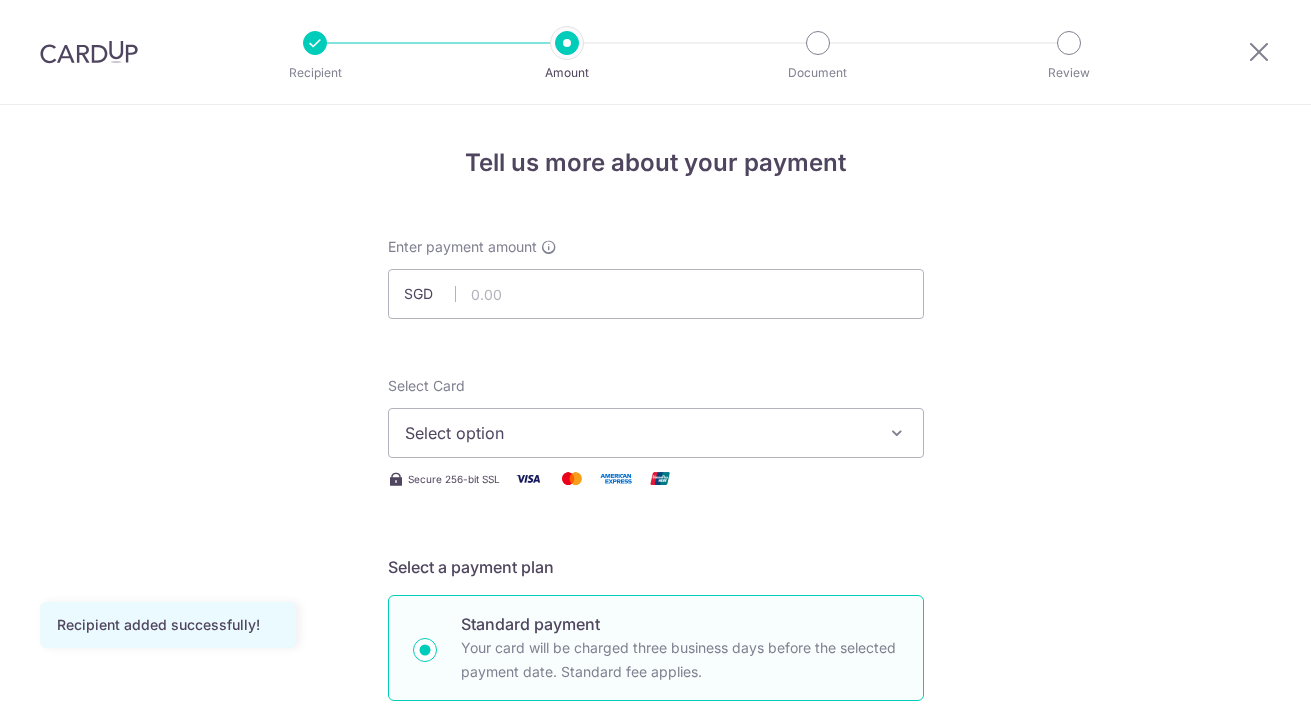 scroll, scrollTop: 0, scrollLeft: 0, axis: both 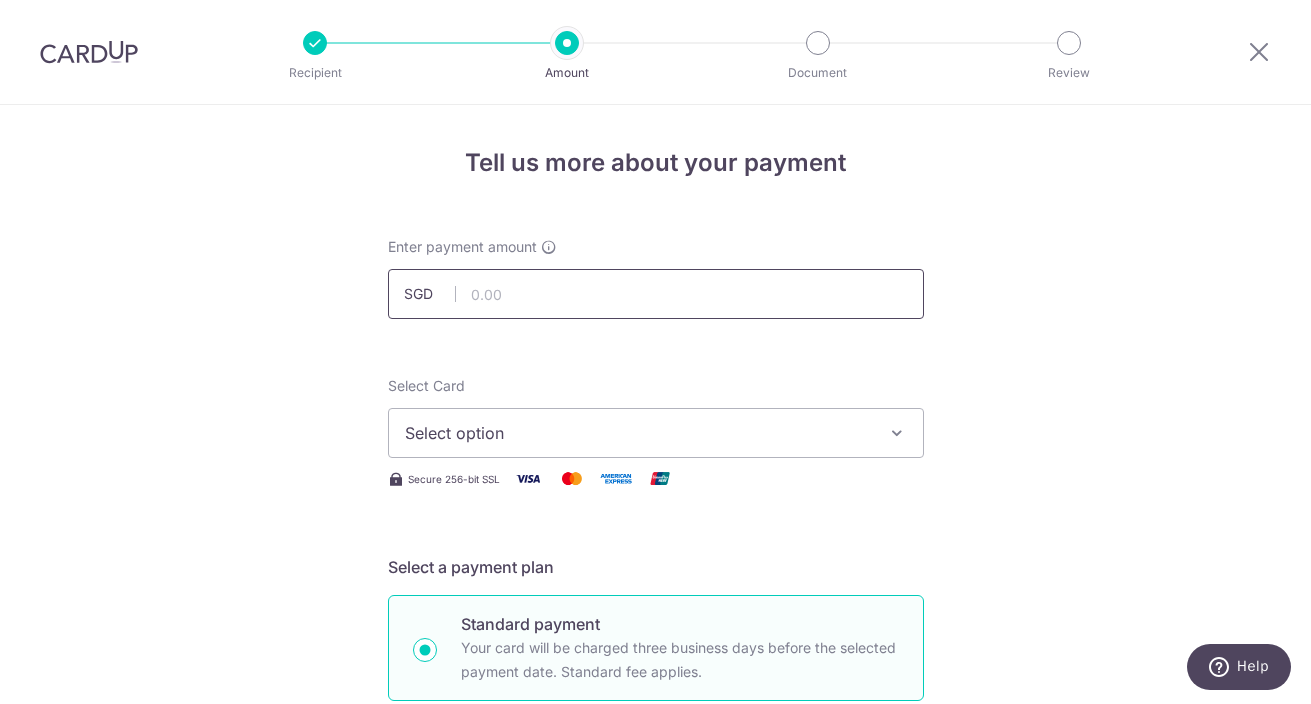 click at bounding box center (656, 294) 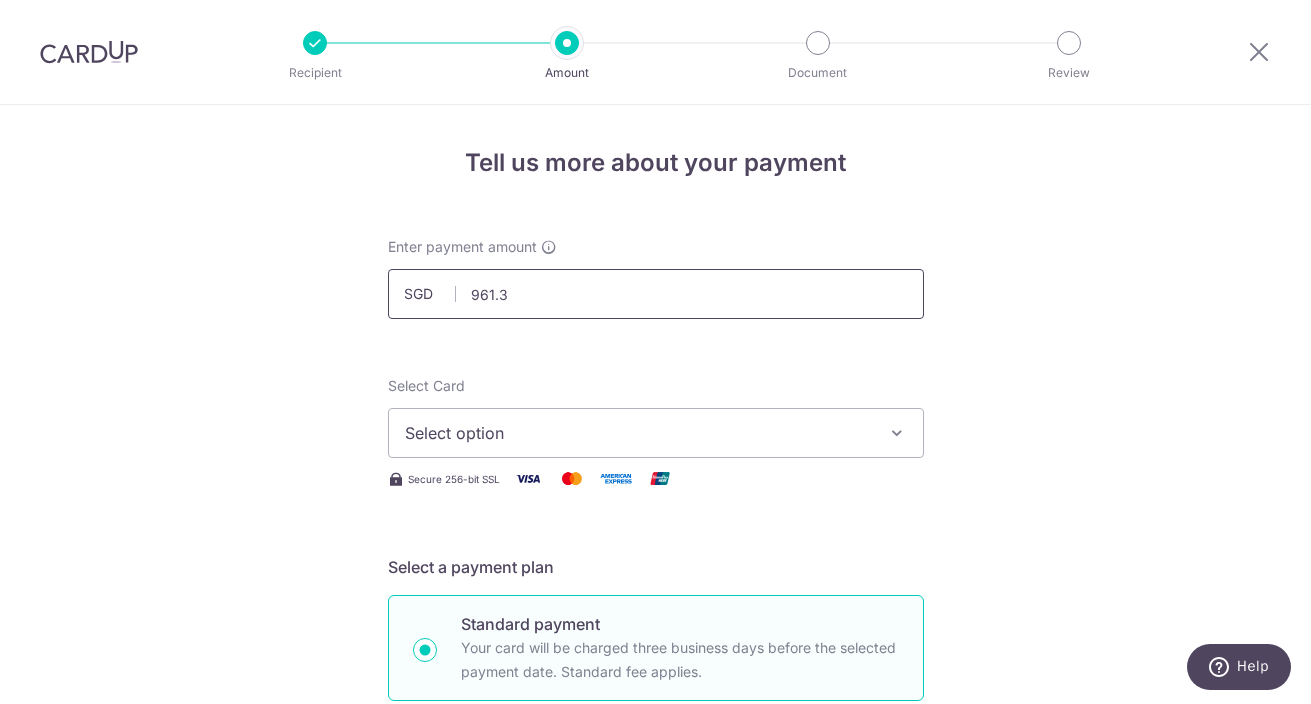 type on "961.38" 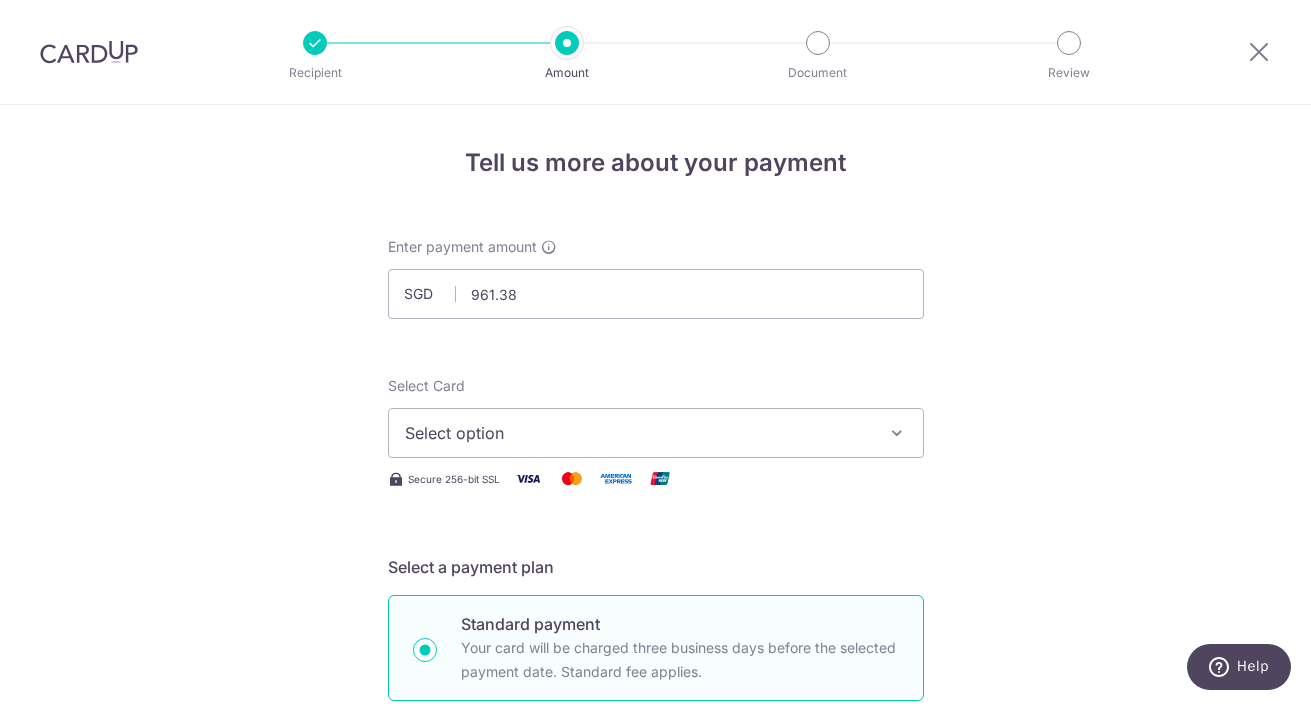 click on "Tell us more about your payment
Enter payment amount
SGD
961.38
Recipient added successfully!
Select Card
Select option
Add credit card
Your Cards
**** 2430
**** 0360
**** 2744
Secure 256-bit SSL
Text
New card details" at bounding box center (655, 1009) 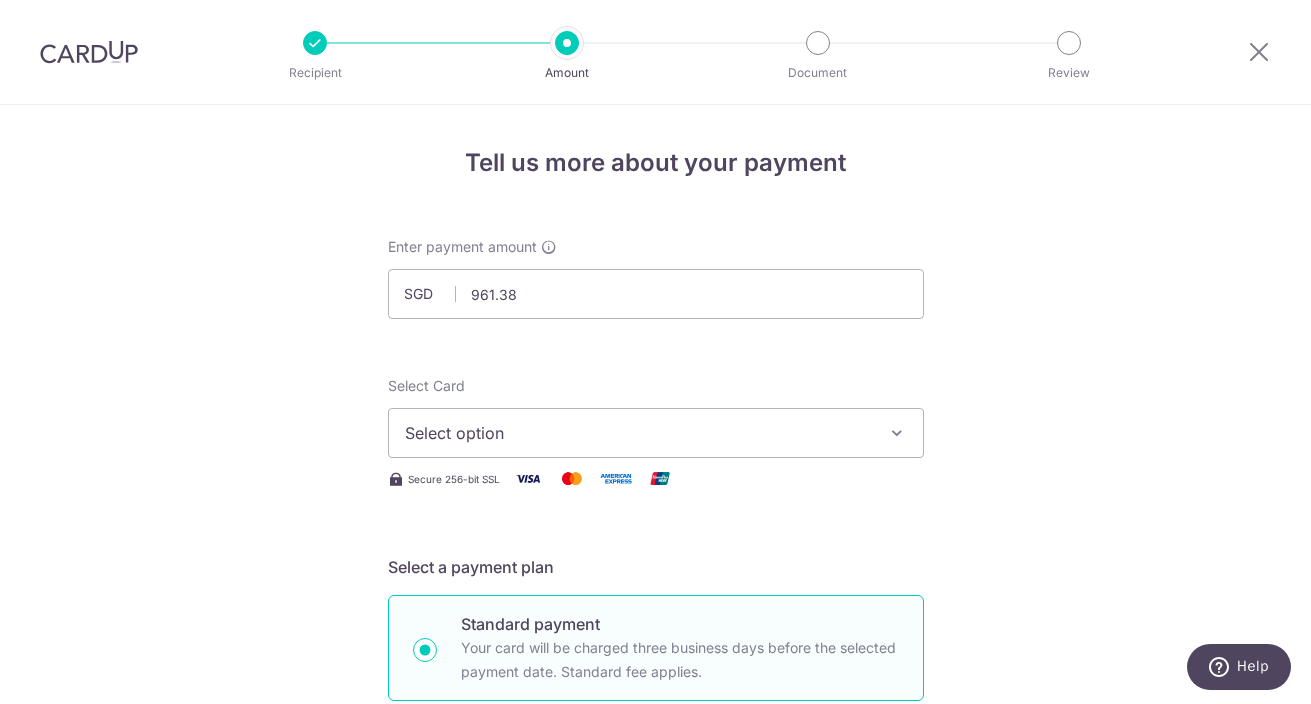 click on "Select option" at bounding box center [638, 433] 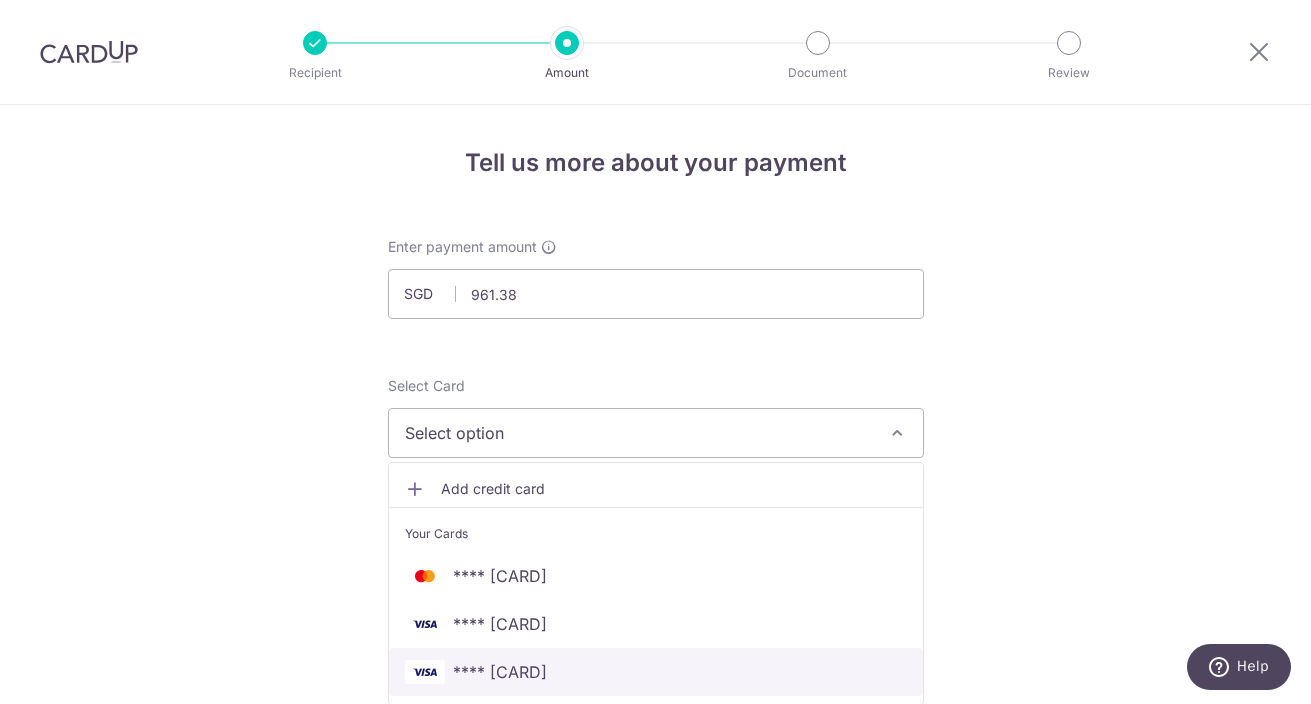 click on "**** [NUMBER]" at bounding box center [656, 672] 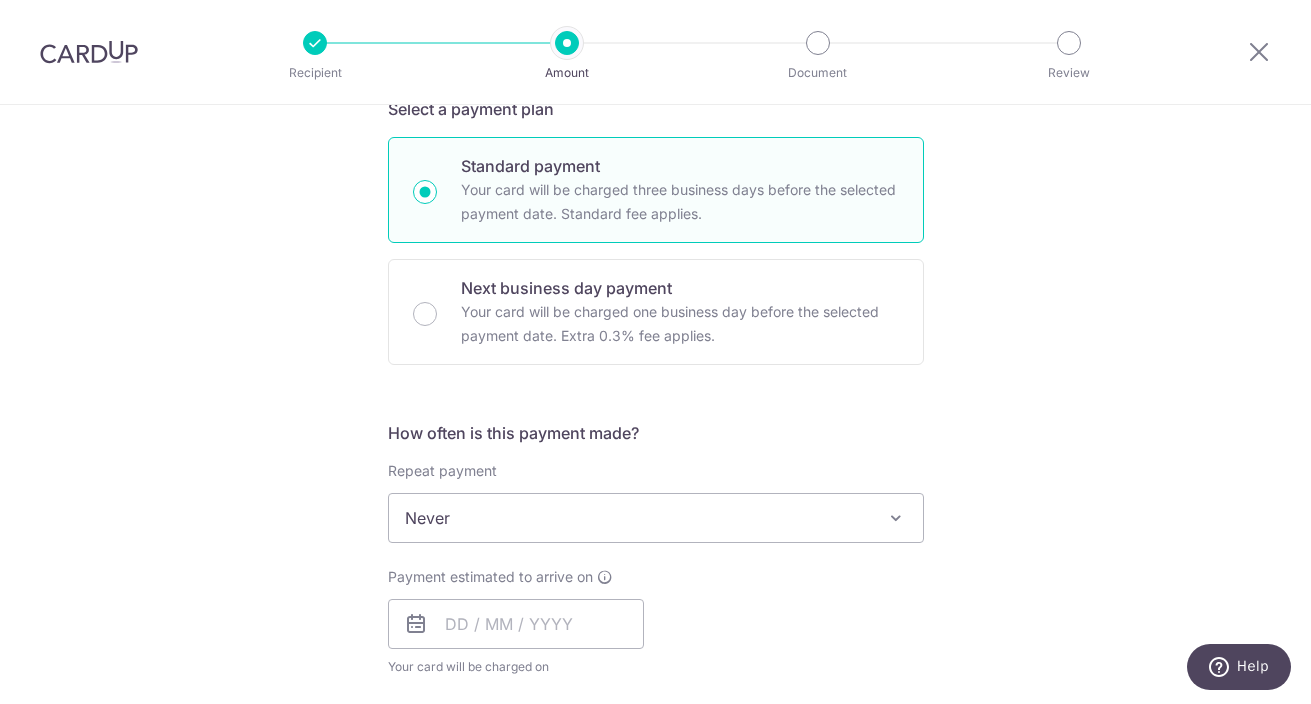 scroll, scrollTop: 469, scrollLeft: 0, axis: vertical 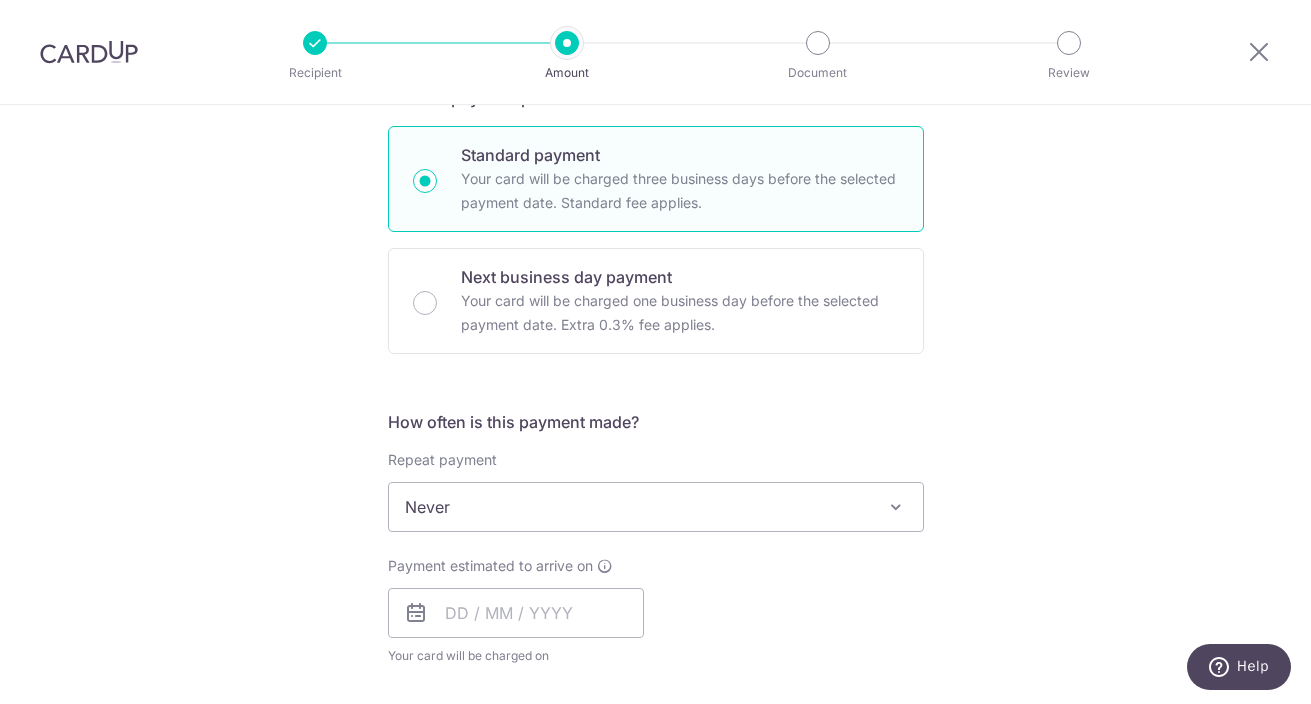 click on "Never" at bounding box center (656, 507) 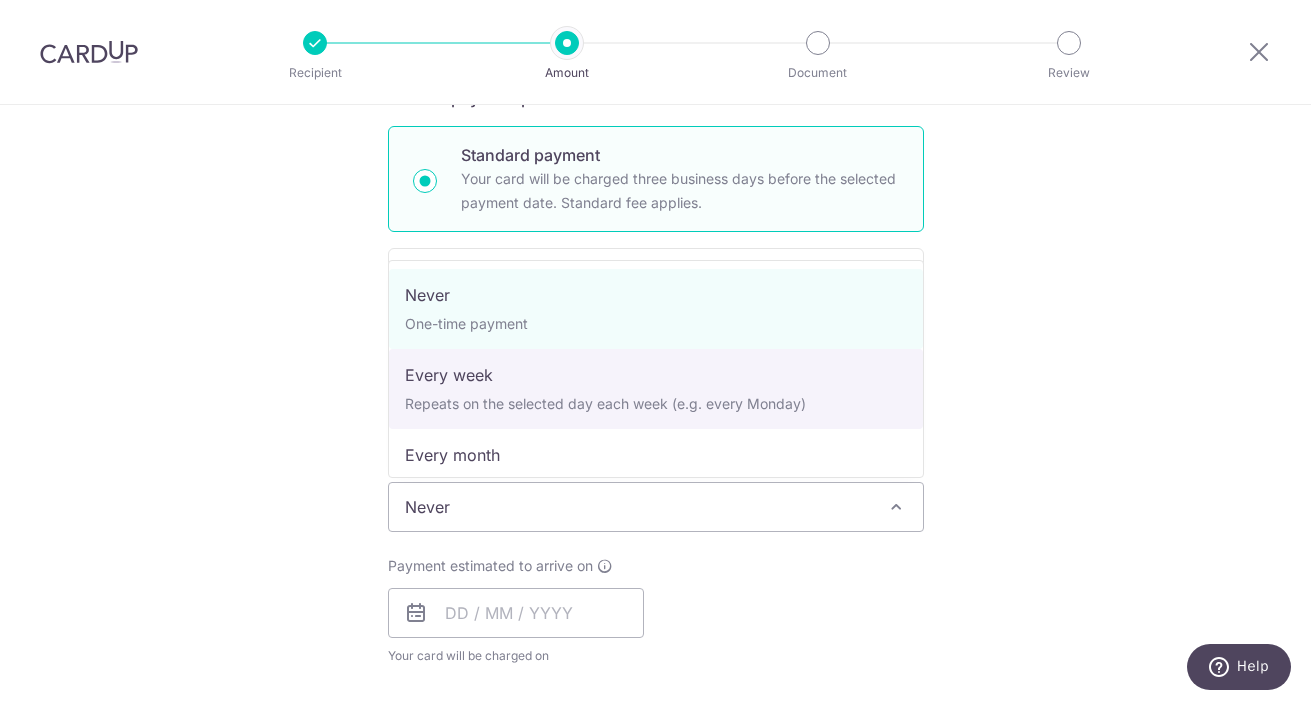 scroll, scrollTop: 469, scrollLeft: 0, axis: vertical 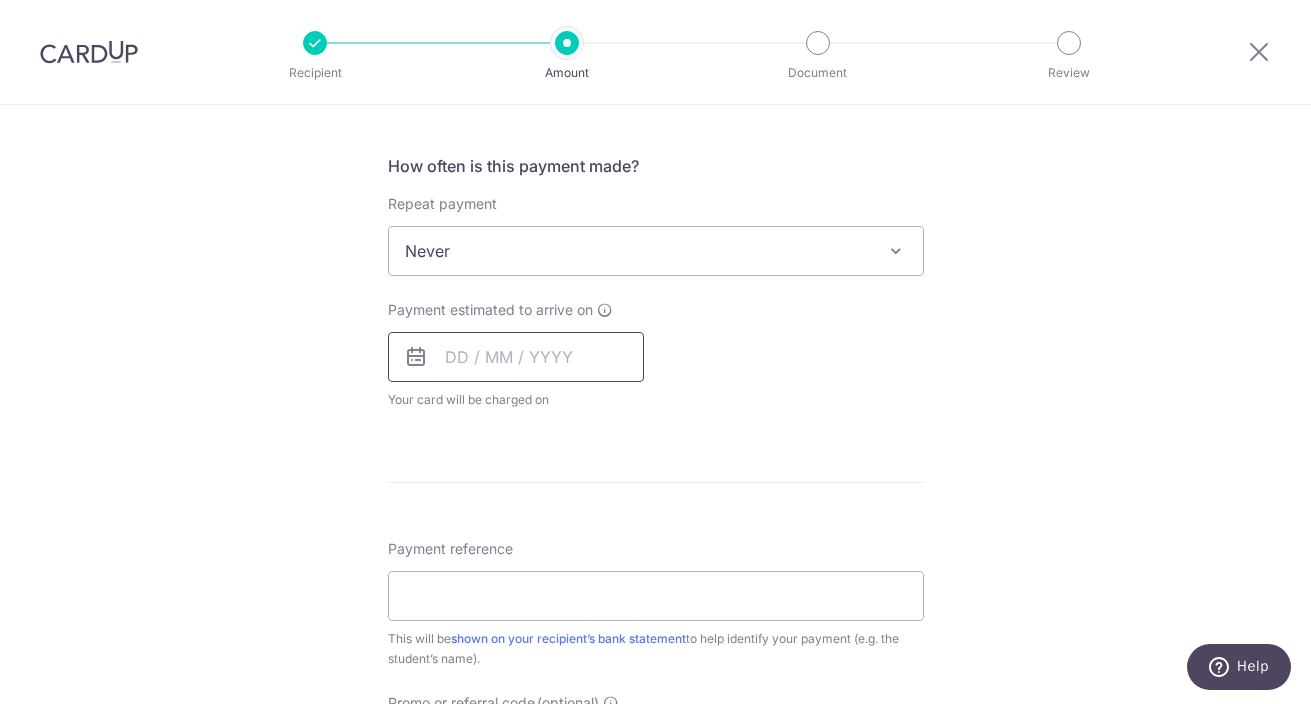 click at bounding box center [516, 357] 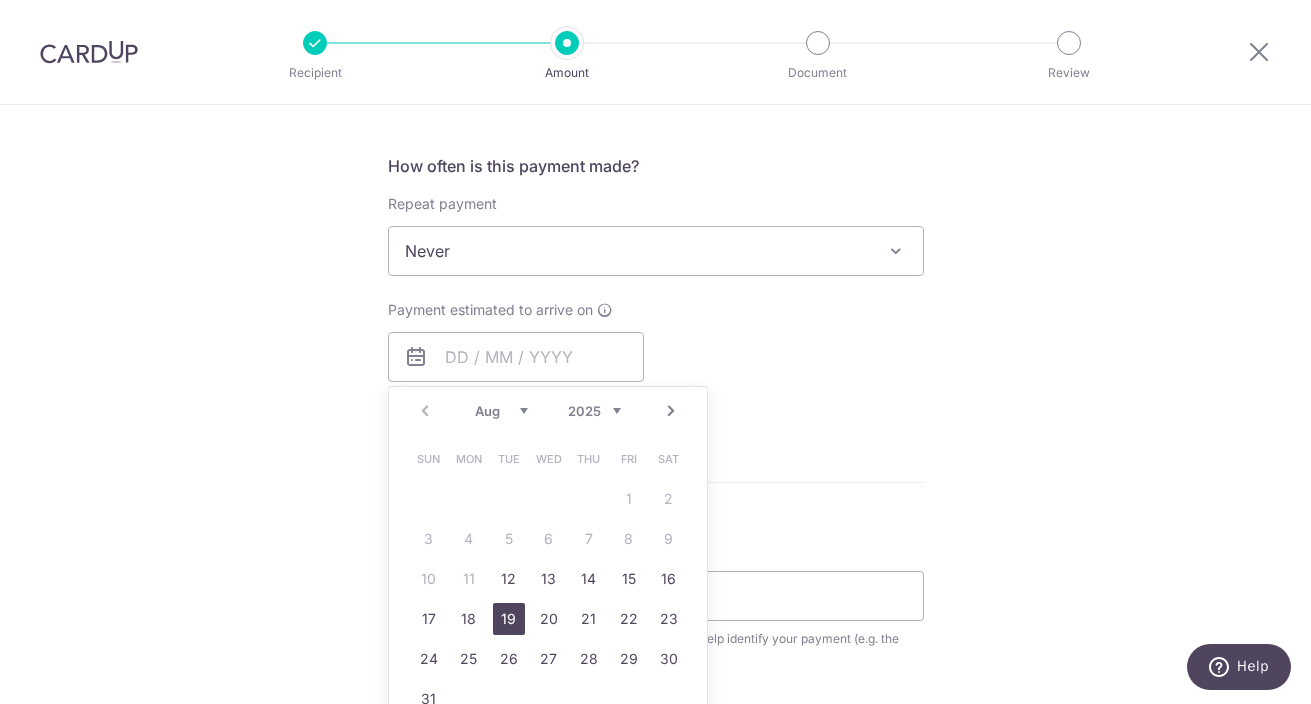click on "19" at bounding box center [509, 619] 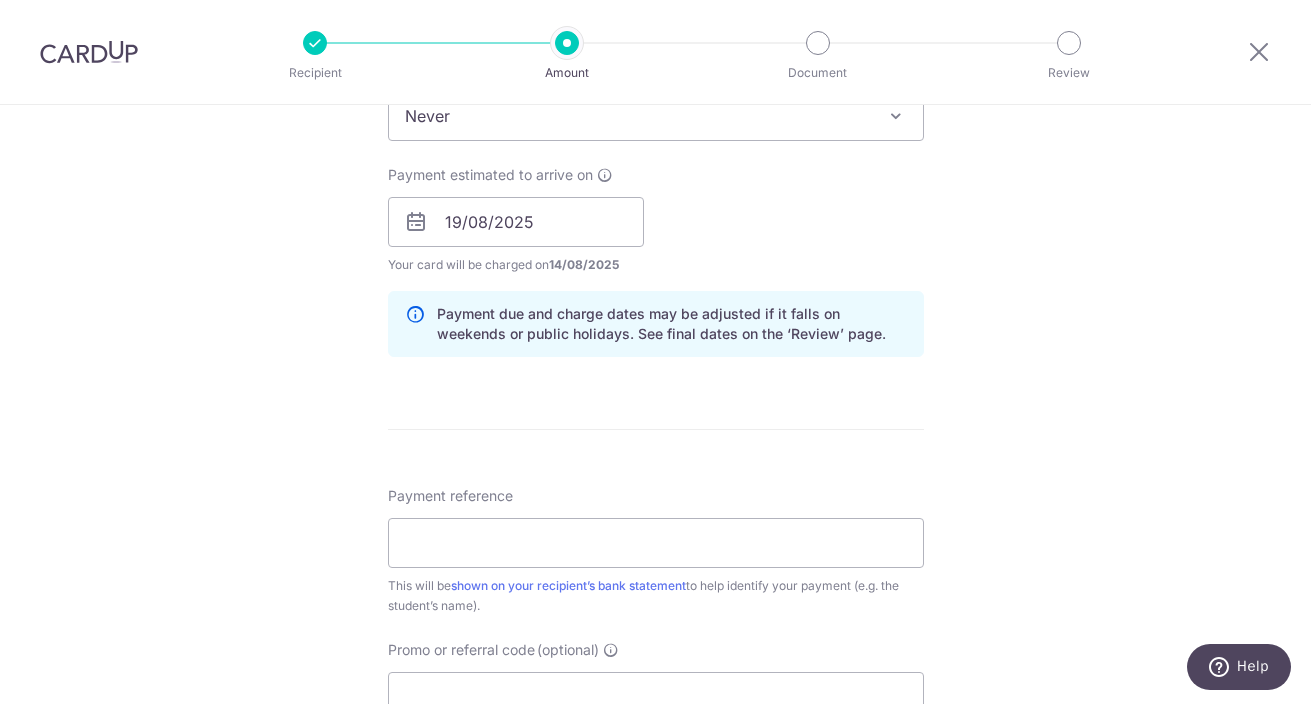 scroll, scrollTop: 933, scrollLeft: 0, axis: vertical 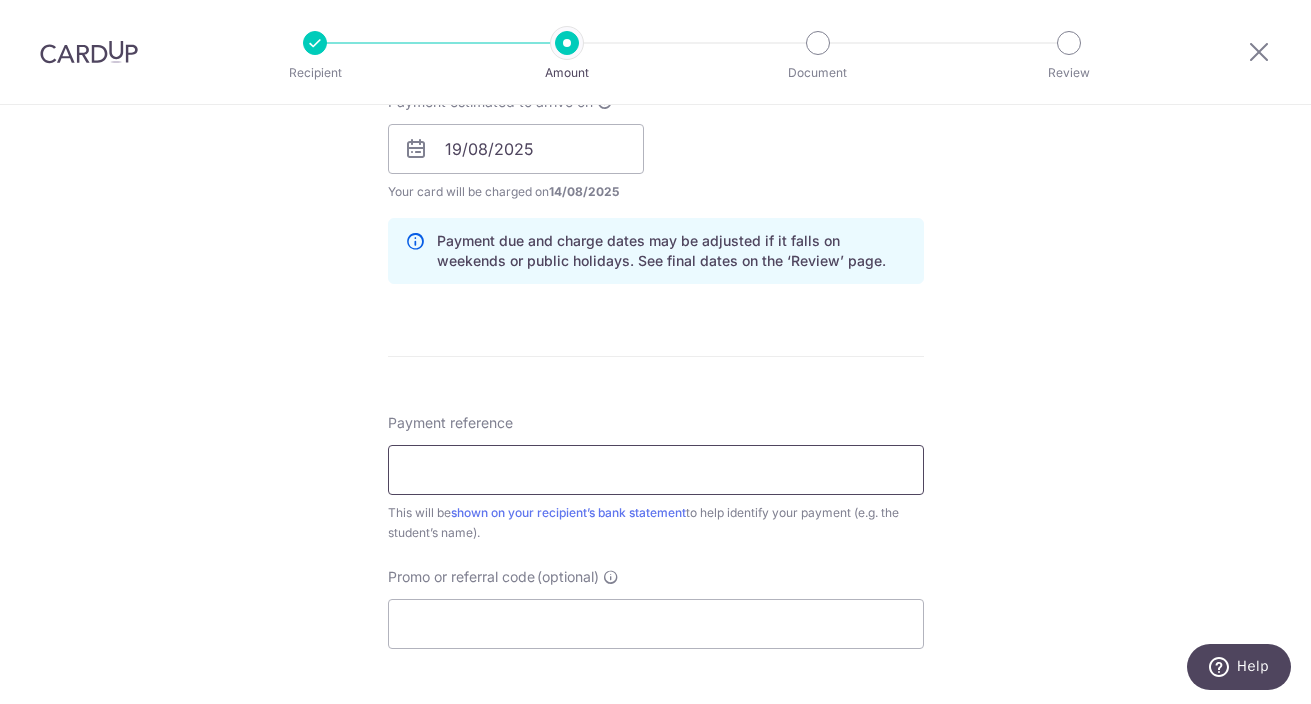click on "Payment reference" at bounding box center [656, 470] 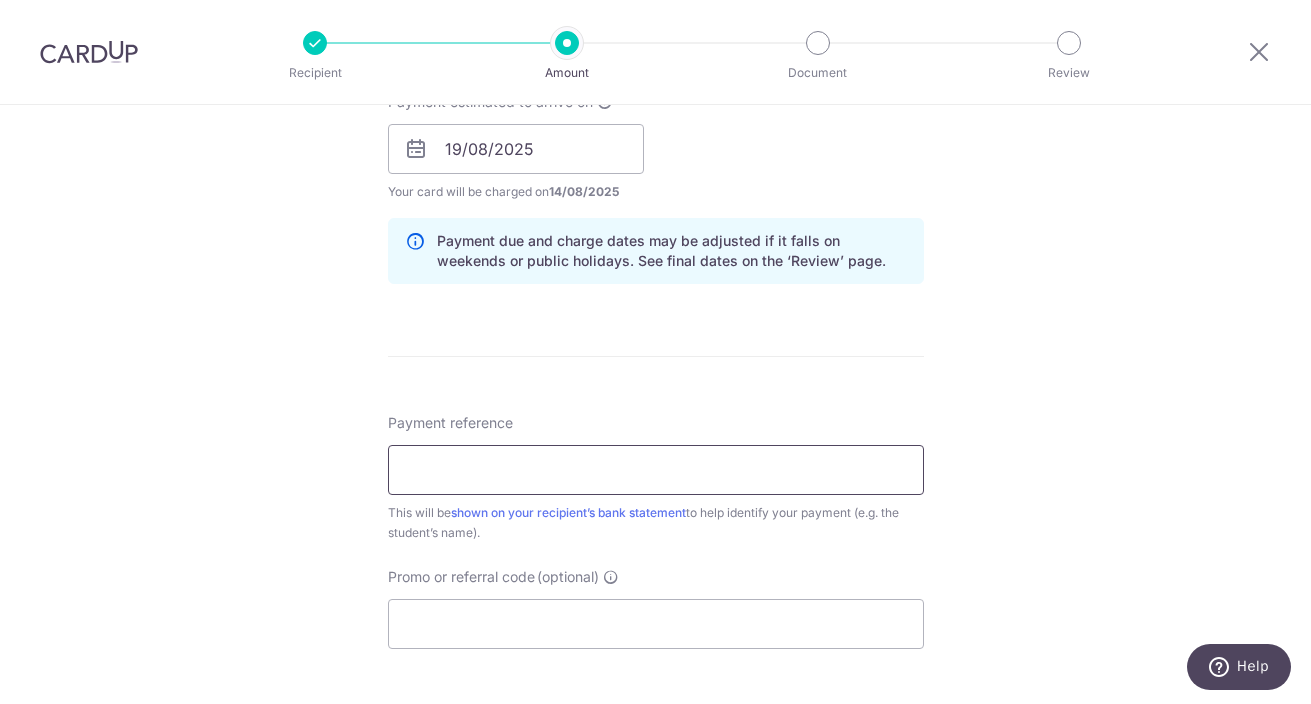 paste on "EO-I25001107" 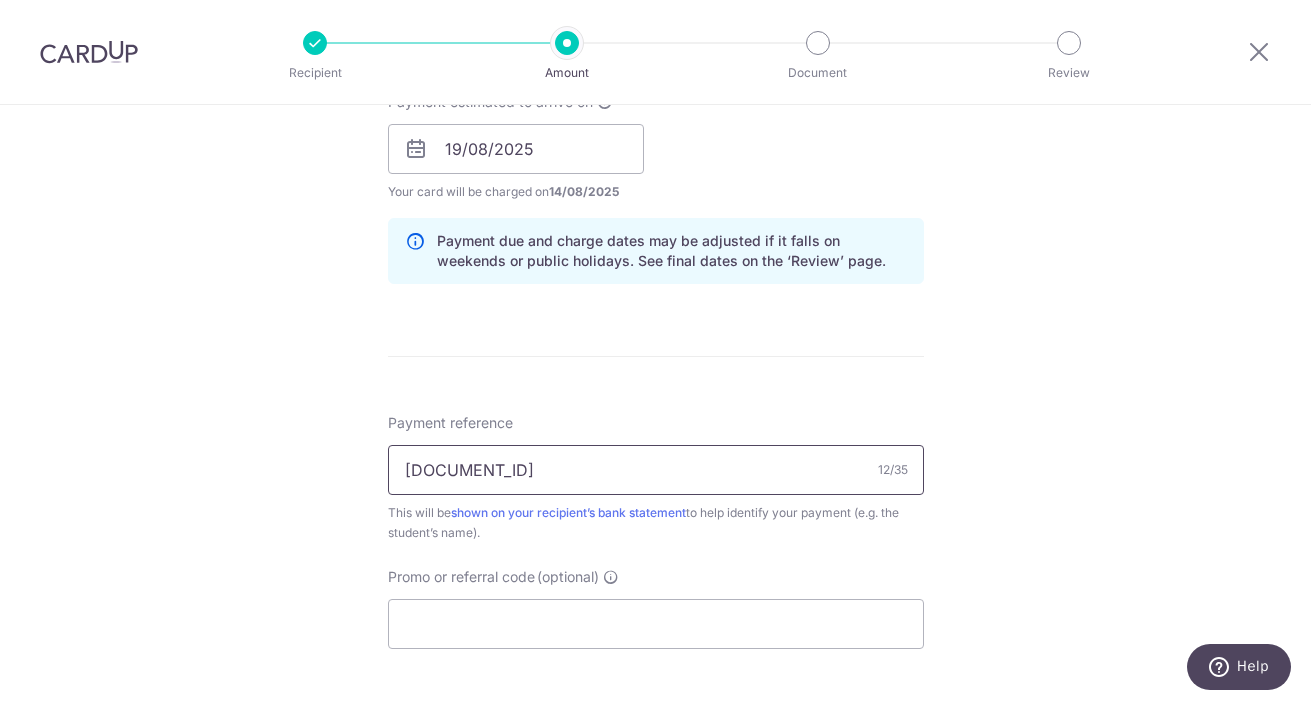 type on "EO-I25001107" 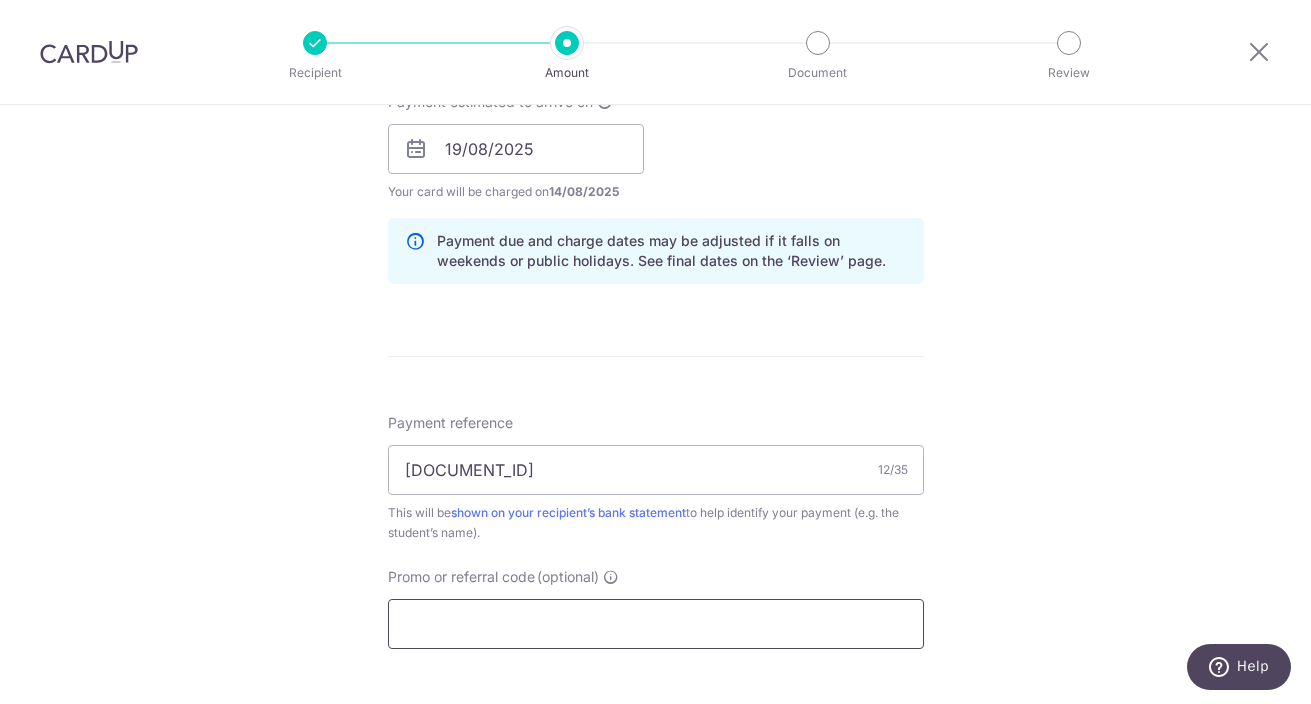 click on "Promo or referral code
(optional)" at bounding box center (656, 624) 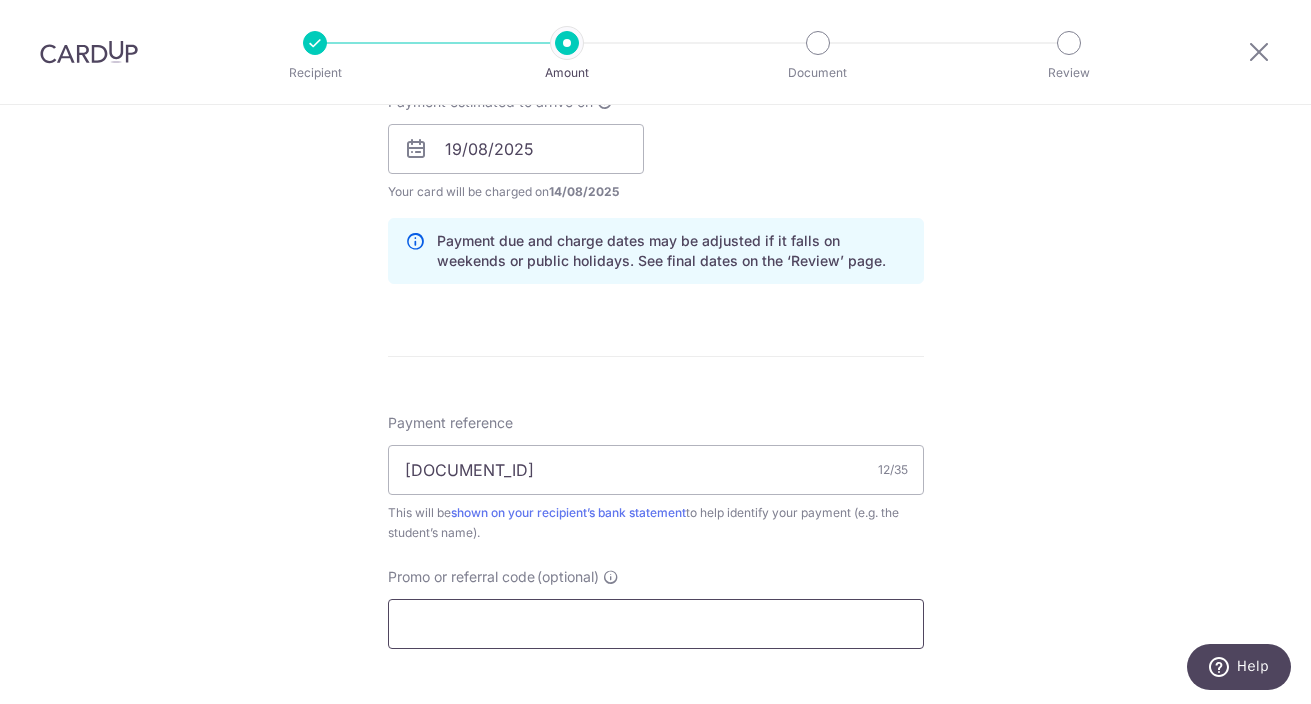 paste on "VTAX25ONE" 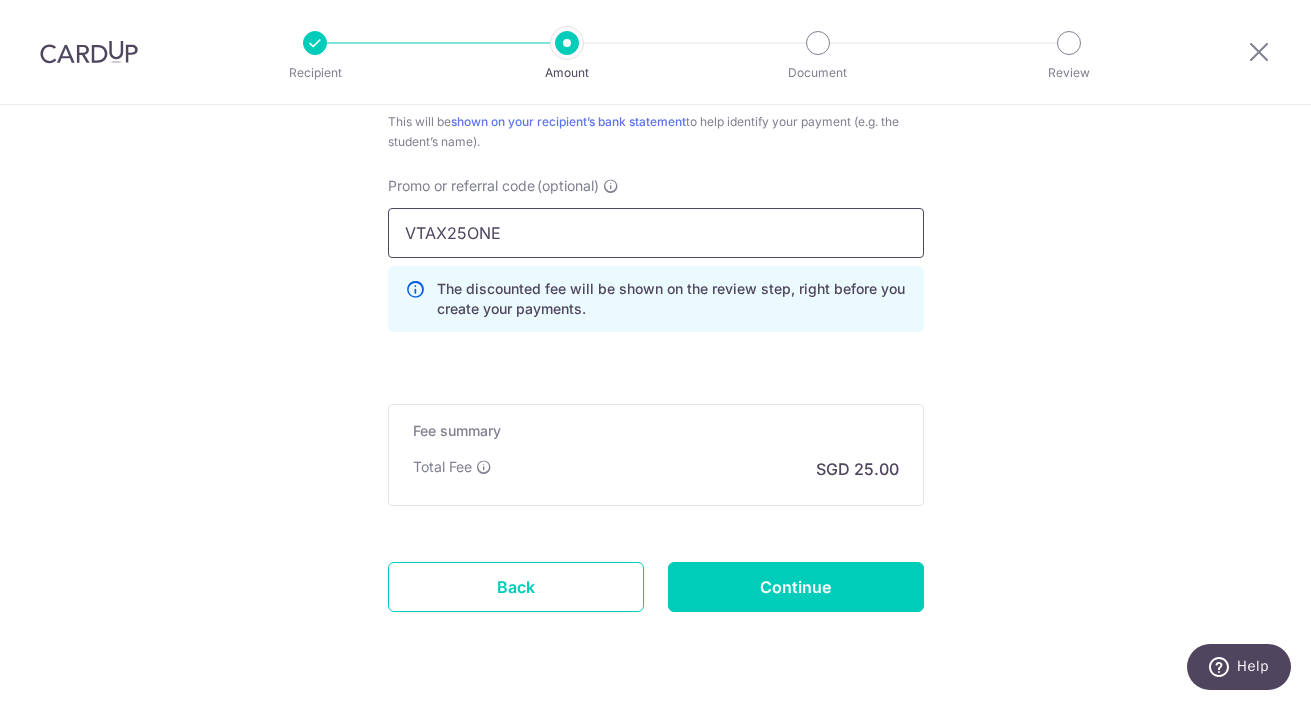 scroll, scrollTop: 1382, scrollLeft: 0, axis: vertical 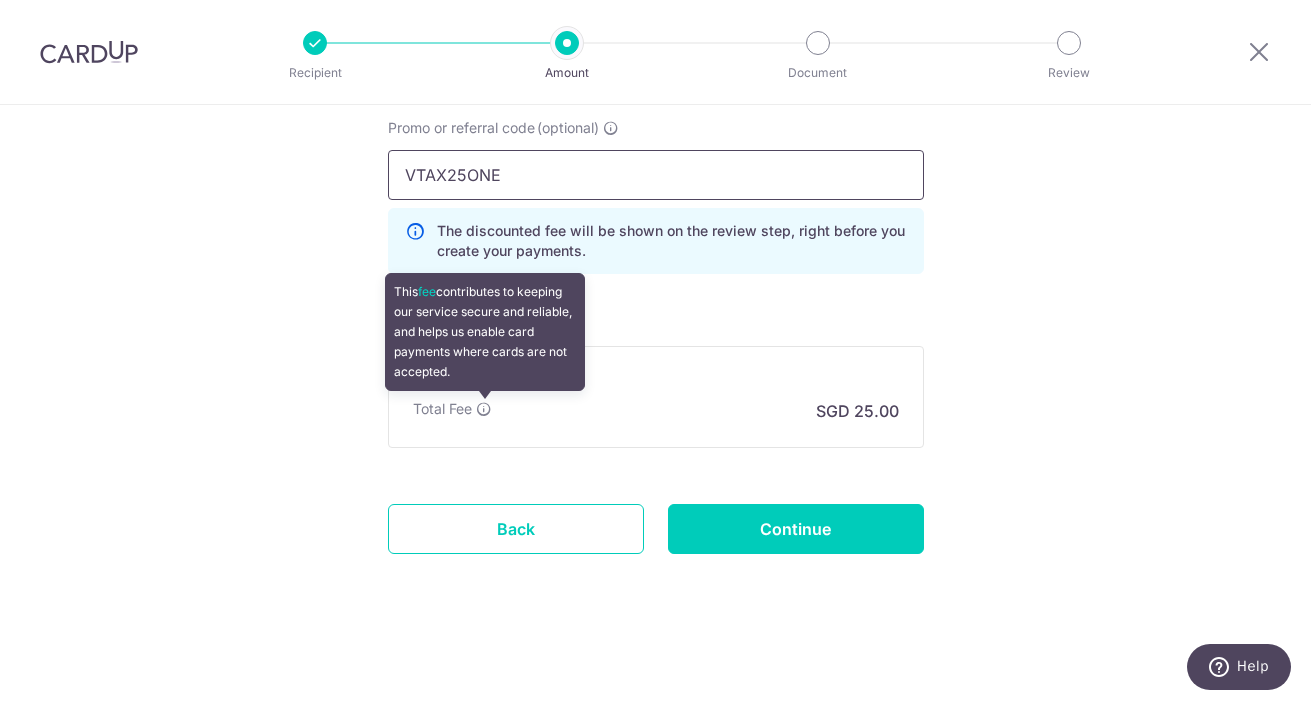 type on "VTAX25ONE" 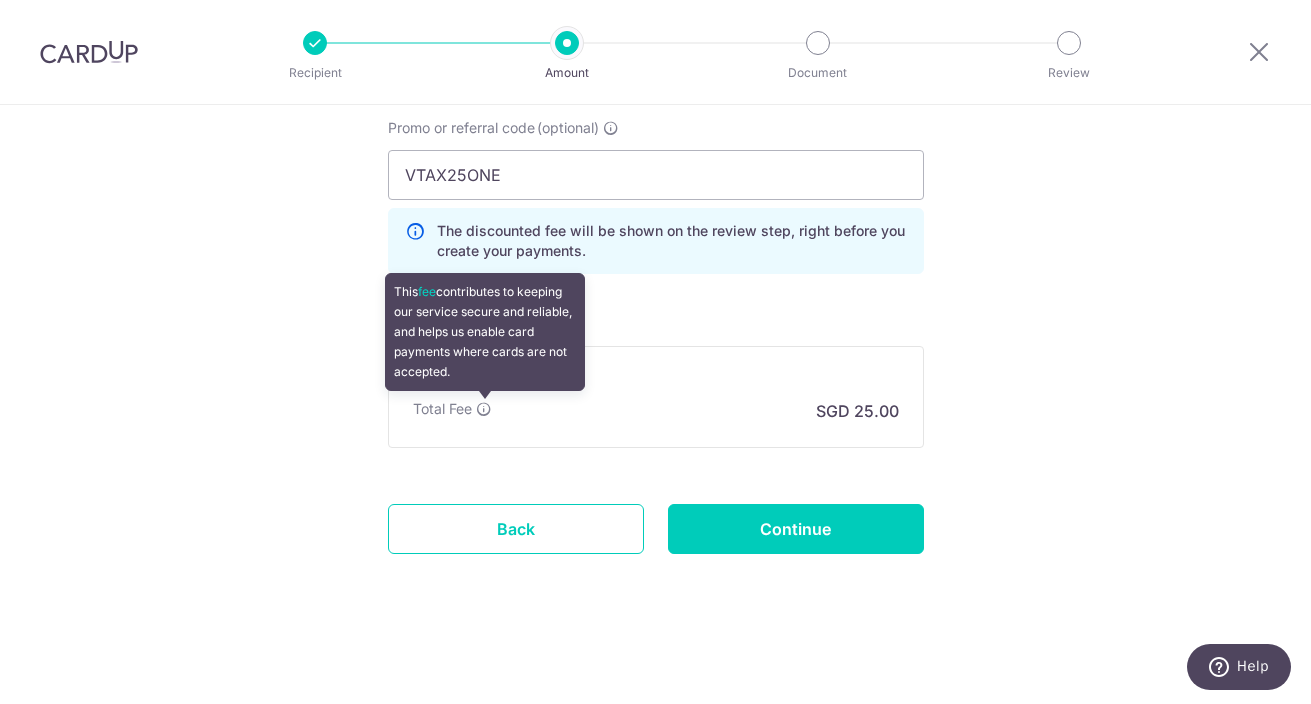 click at bounding box center [484, 409] 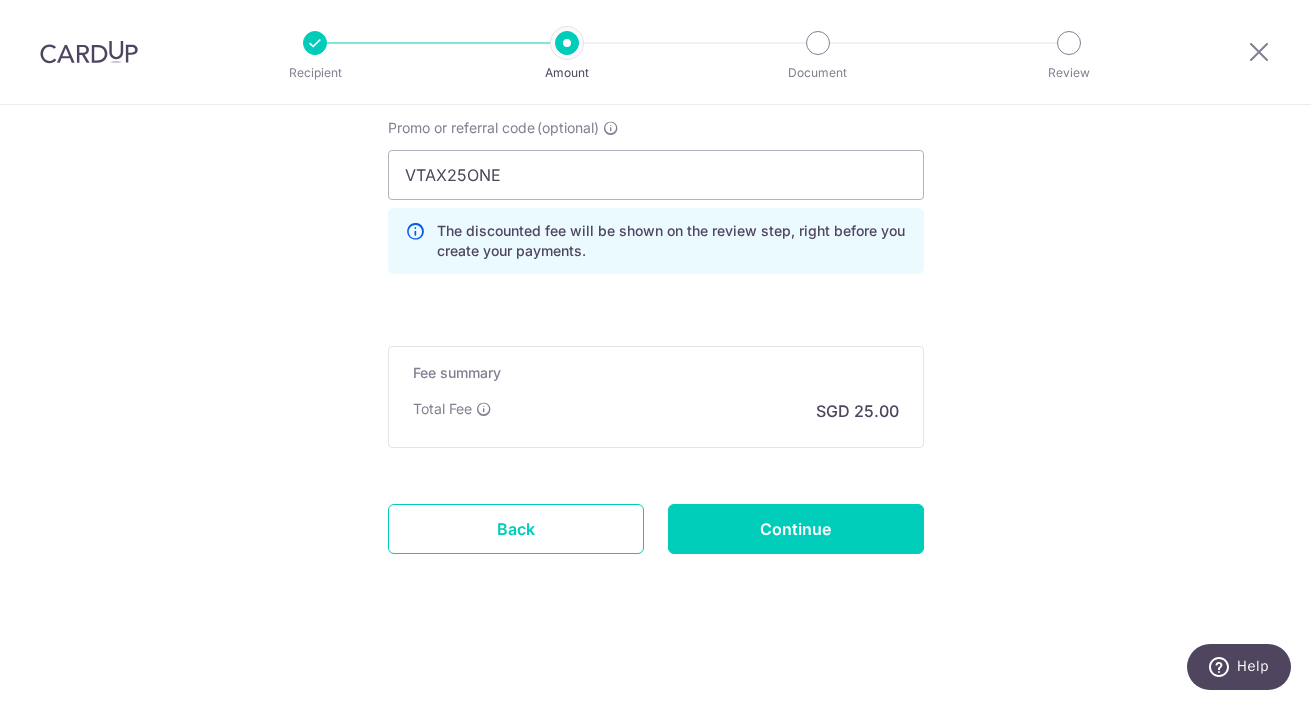 click on "Enter payment amount
SGD
961.38
961.38
Recipient added successfully!
Select Card
**** 2744
Add credit card
Your Cards
**** 2430
**** 0360
**** 2744
Secure 256-bit SSL
Text
New card details
Card" at bounding box center [656, -268] 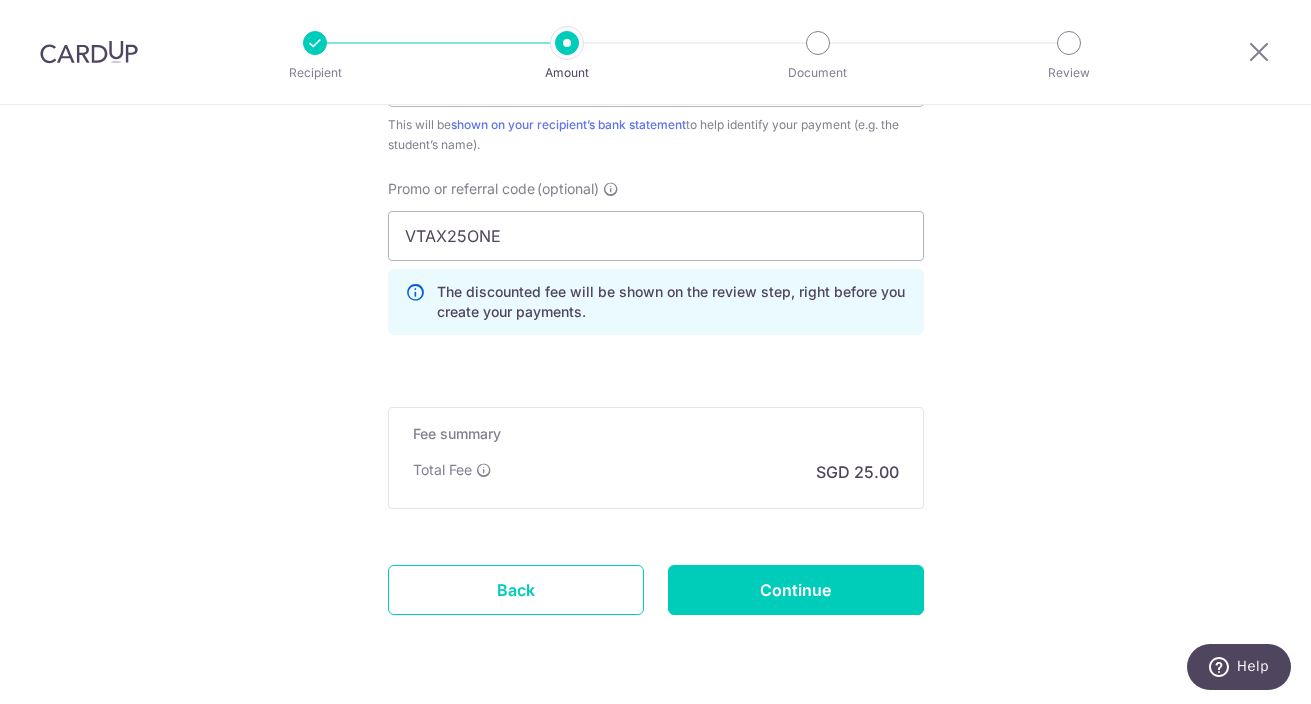 scroll, scrollTop: 1322, scrollLeft: 0, axis: vertical 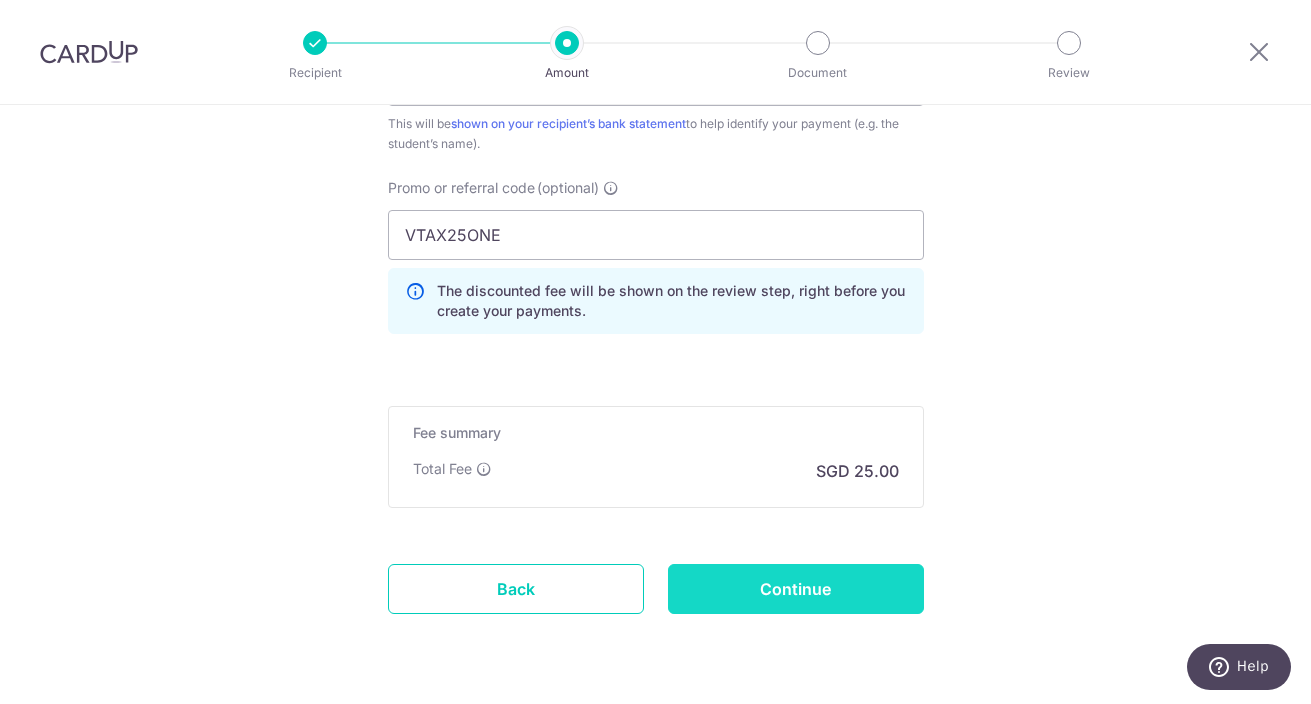 click on "Continue" at bounding box center (796, 589) 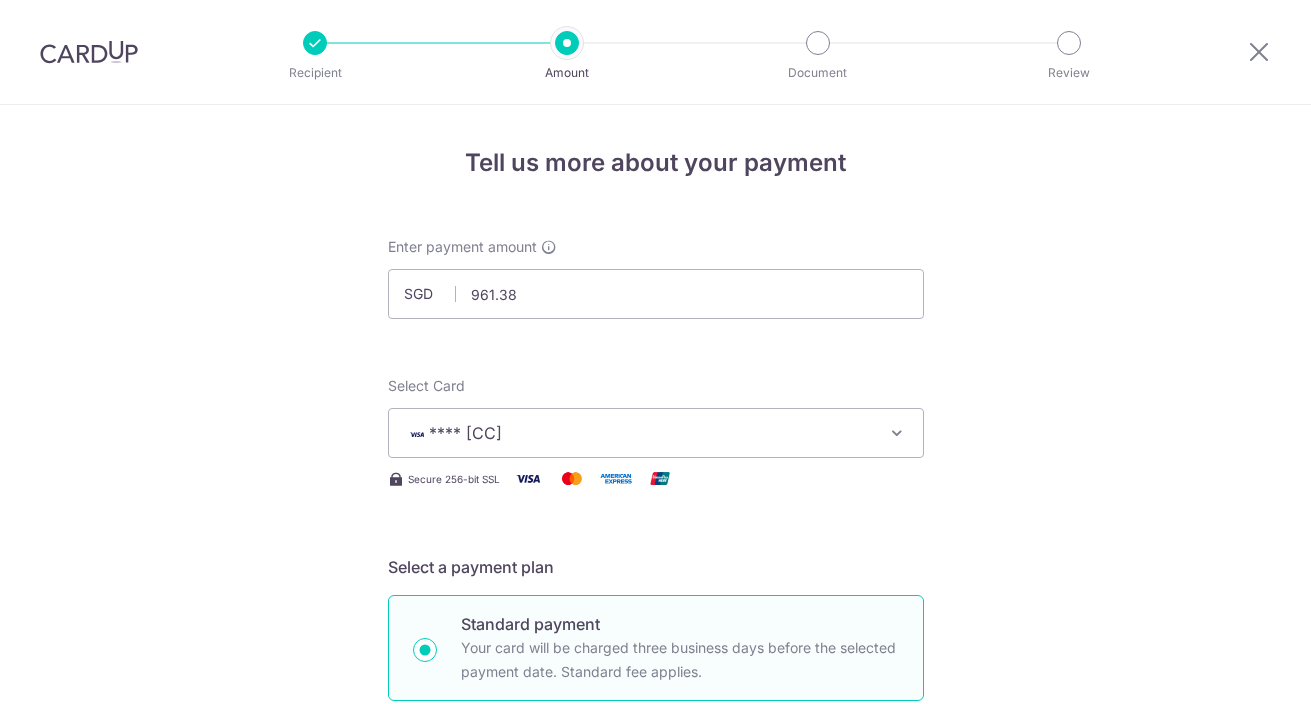 scroll, scrollTop: 0, scrollLeft: 0, axis: both 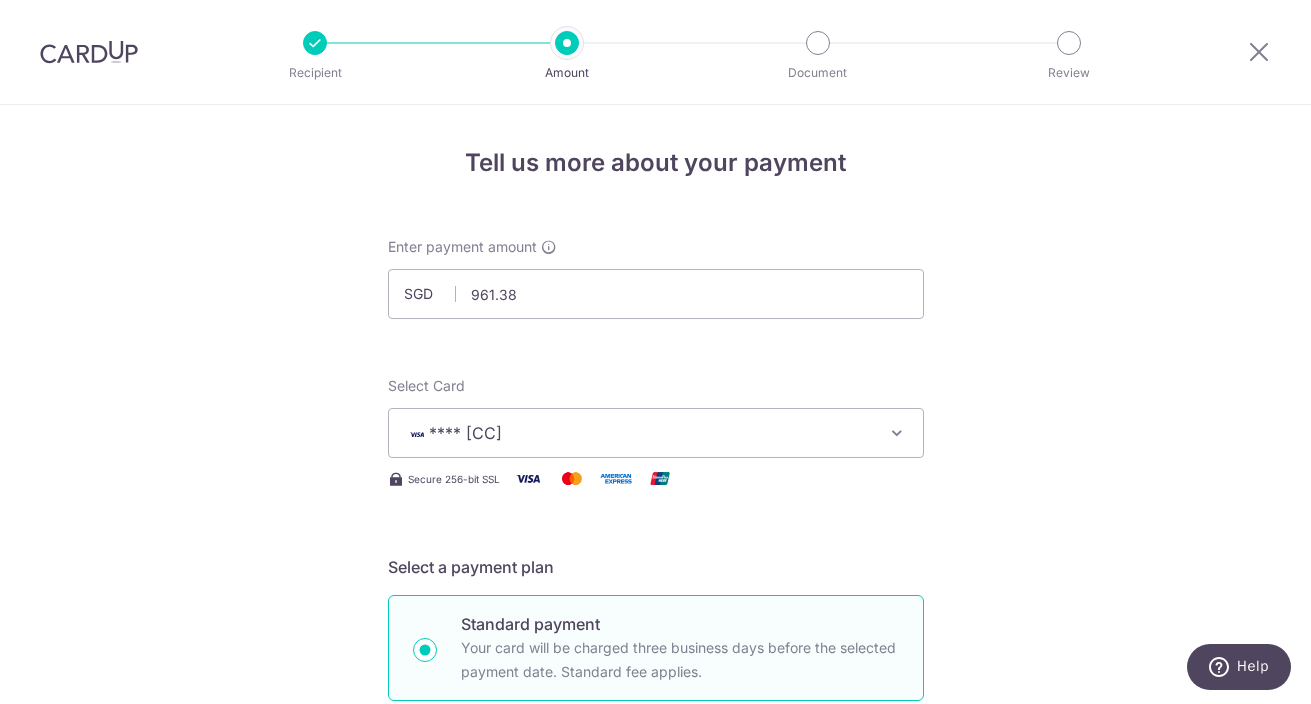 click on "**** [CARD]" at bounding box center (638, 433) 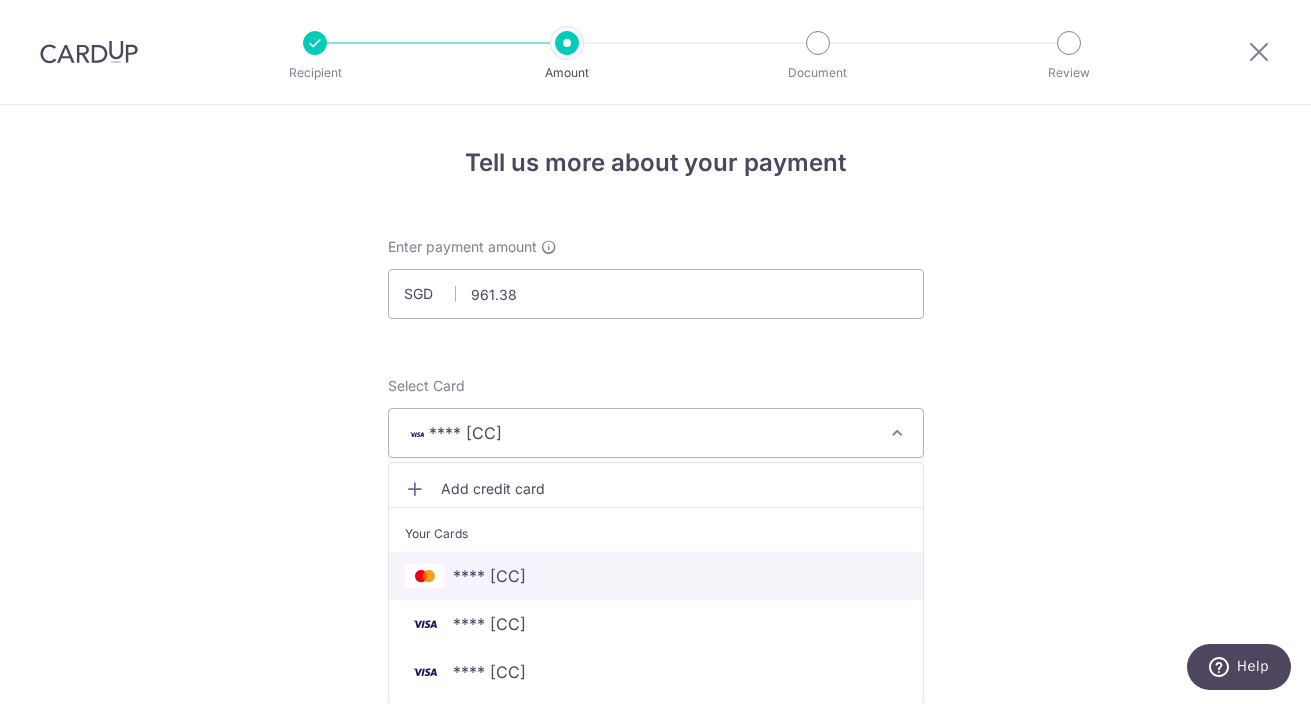 click on "**** [CARD]" at bounding box center (656, 576) 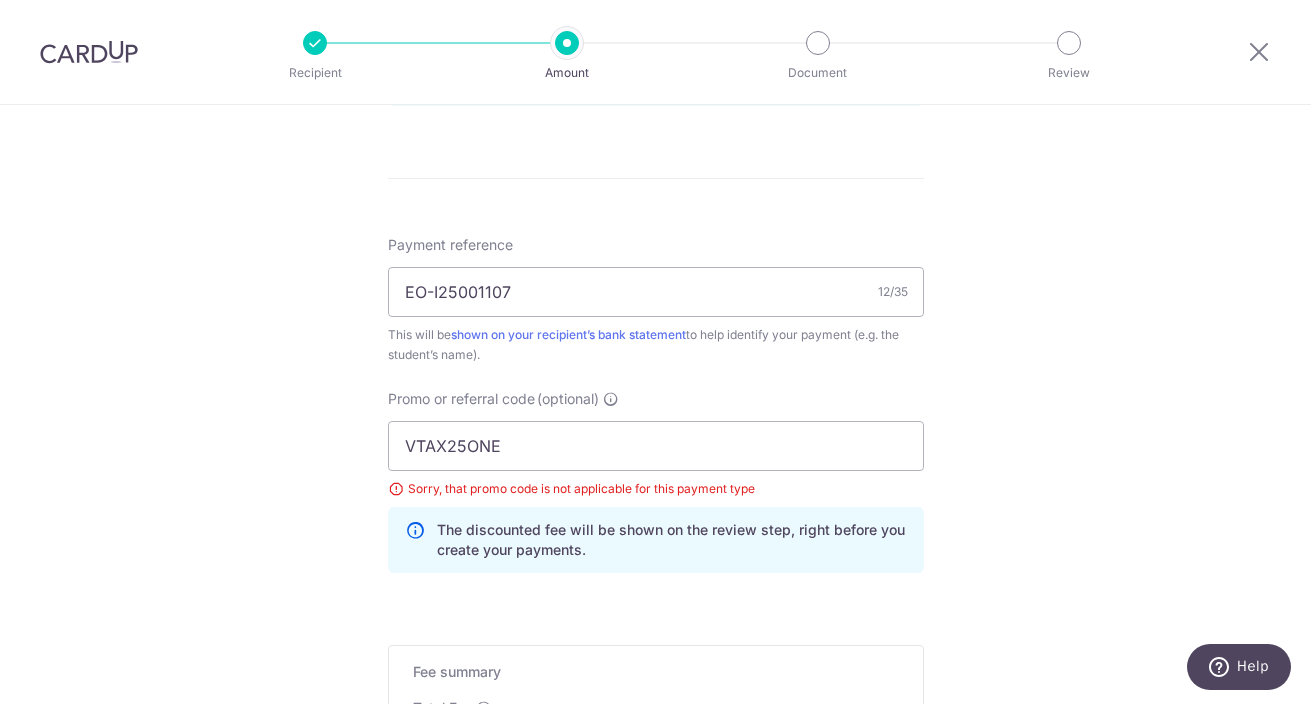 scroll, scrollTop: 1204, scrollLeft: 0, axis: vertical 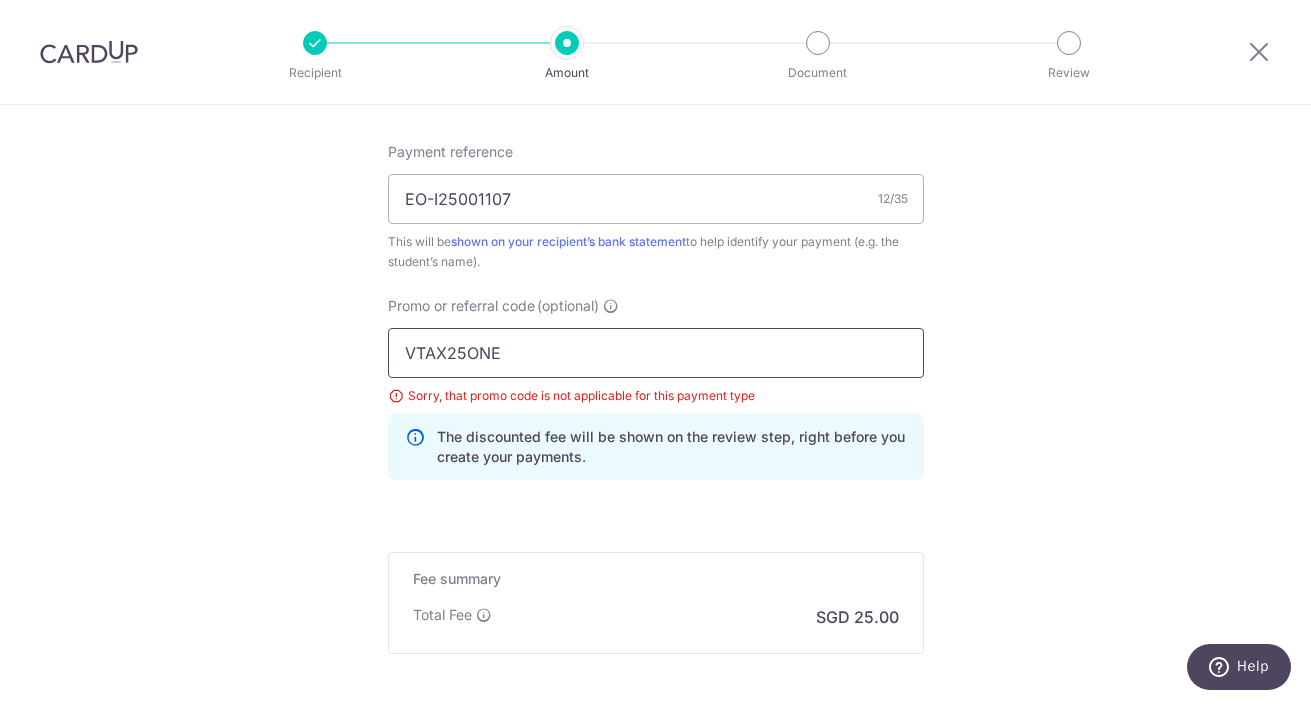 drag, startPoint x: 572, startPoint y: 354, endPoint x: 115, endPoint y: 326, distance: 457.85696 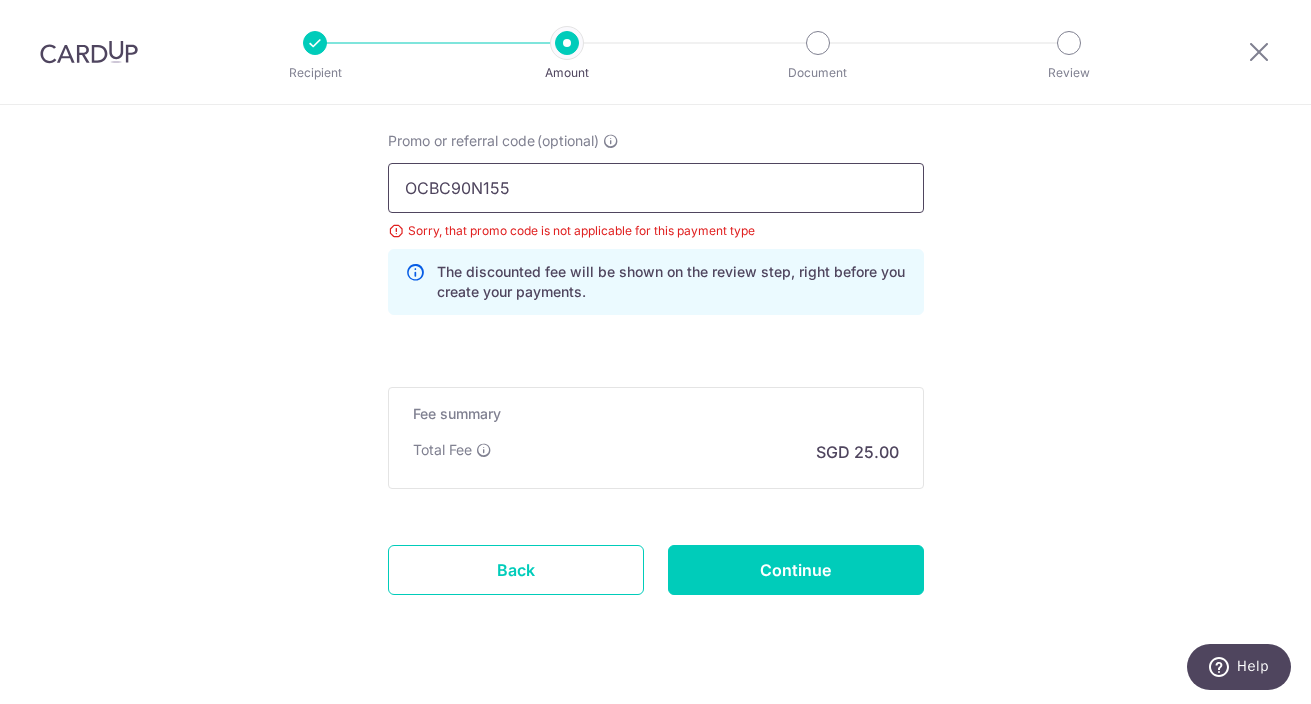 scroll, scrollTop: 1410, scrollLeft: 0, axis: vertical 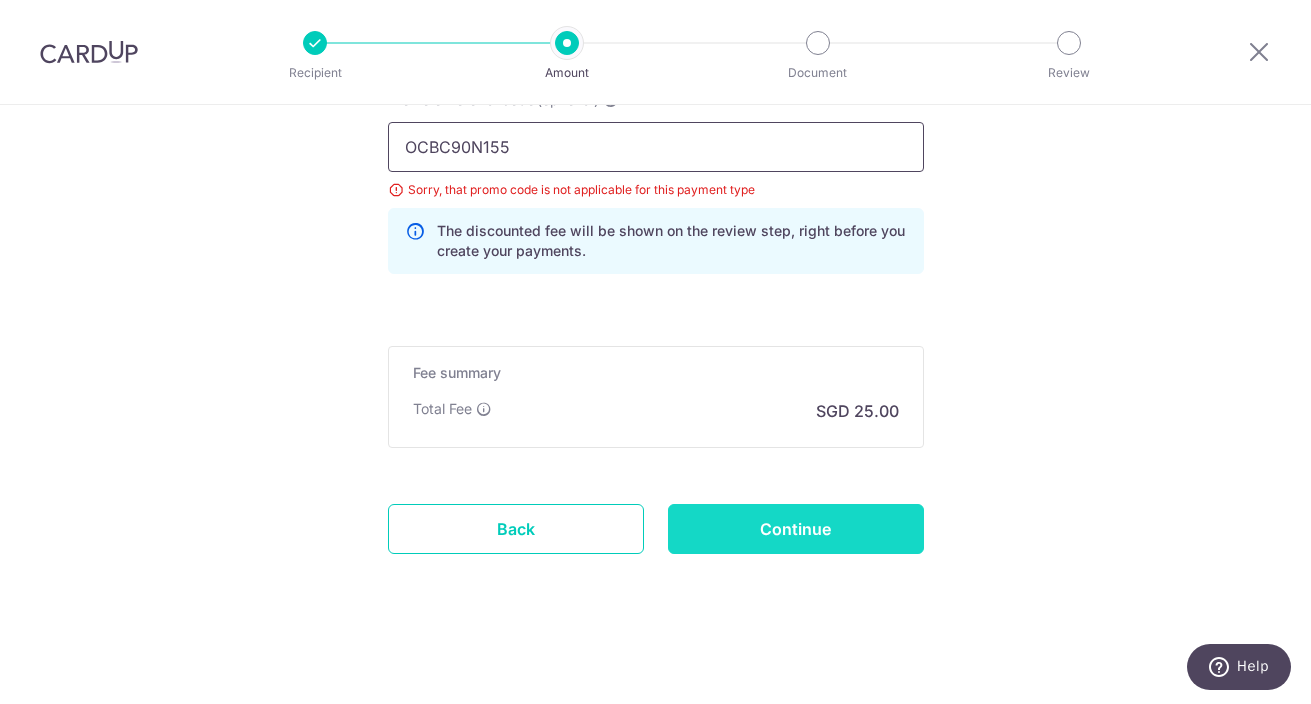 type on "OCBC90N155" 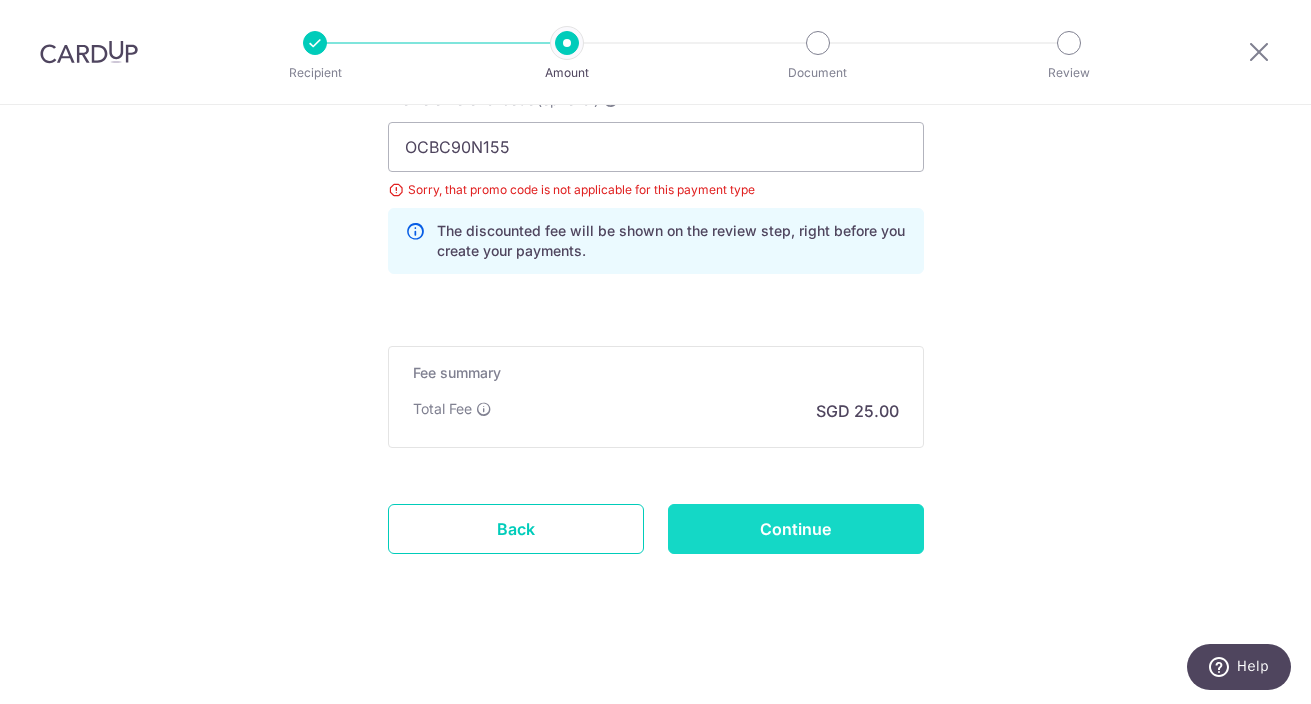 click on "Continue" at bounding box center [796, 529] 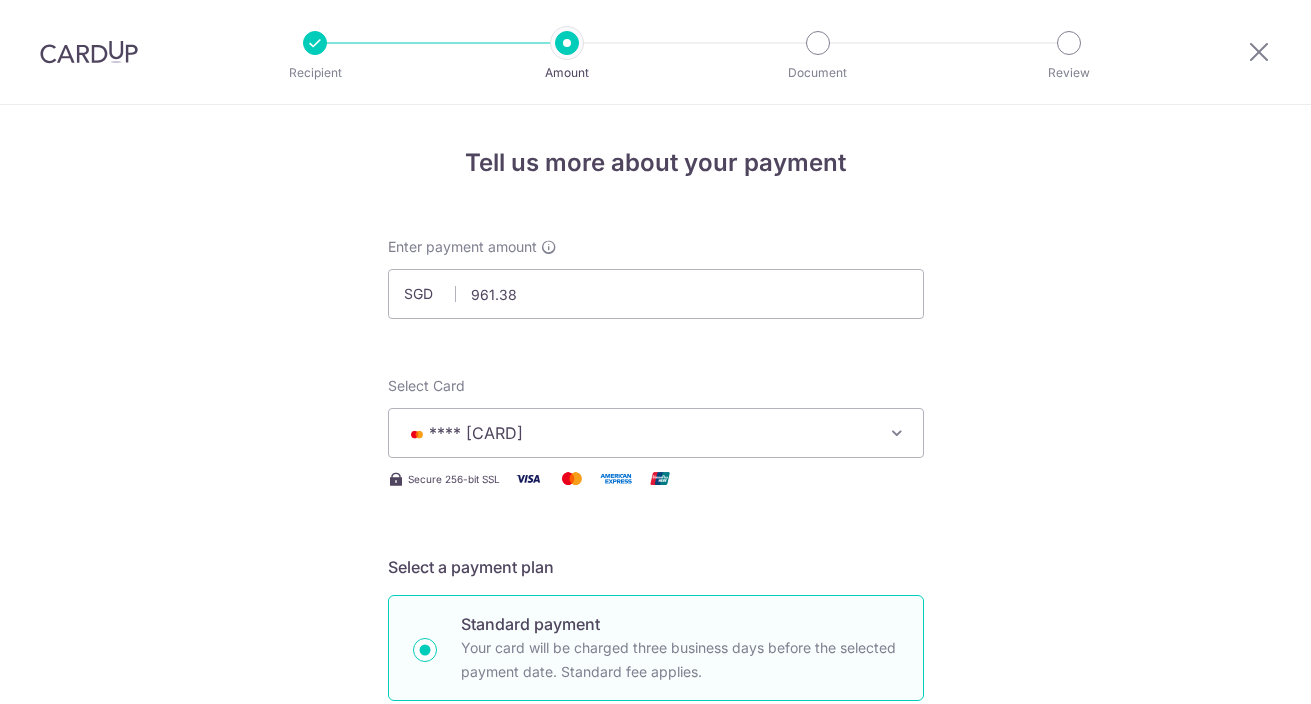 scroll, scrollTop: 0, scrollLeft: 0, axis: both 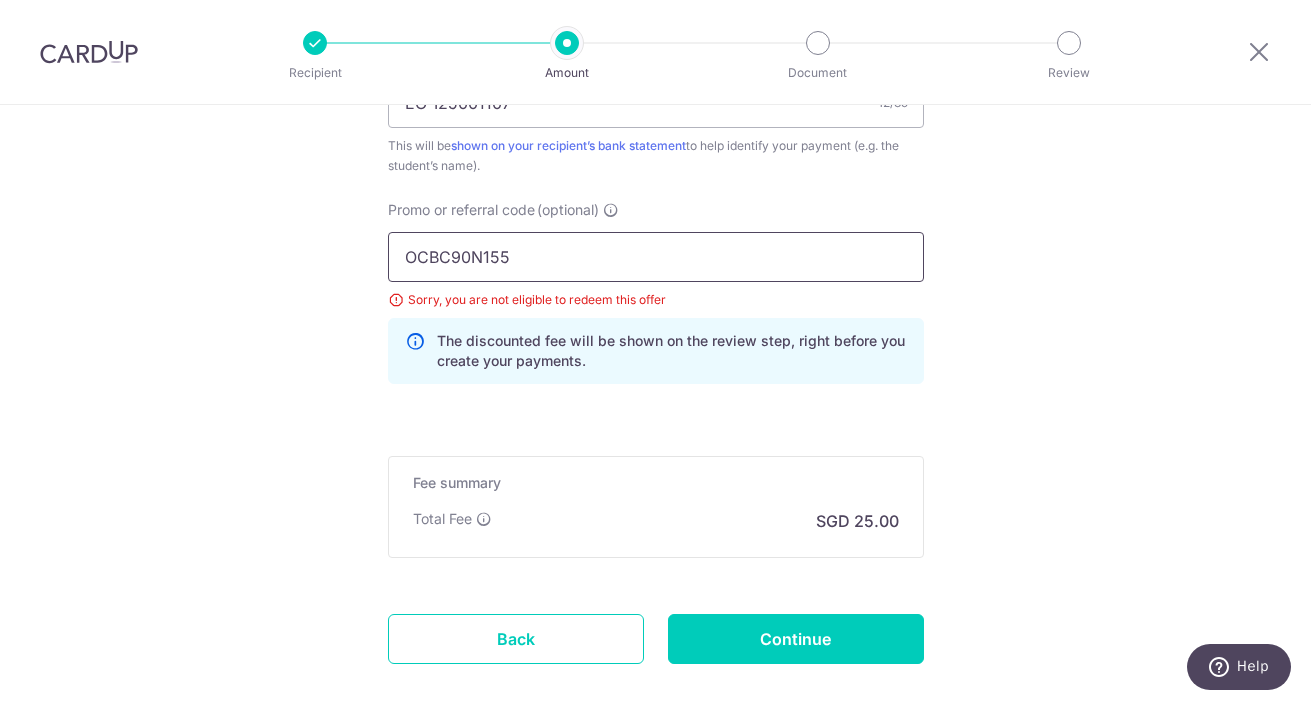 drag, startPoint x: 576, startPoint y: 257, endPoint x: 258, endPoint y: 257, distance: 318 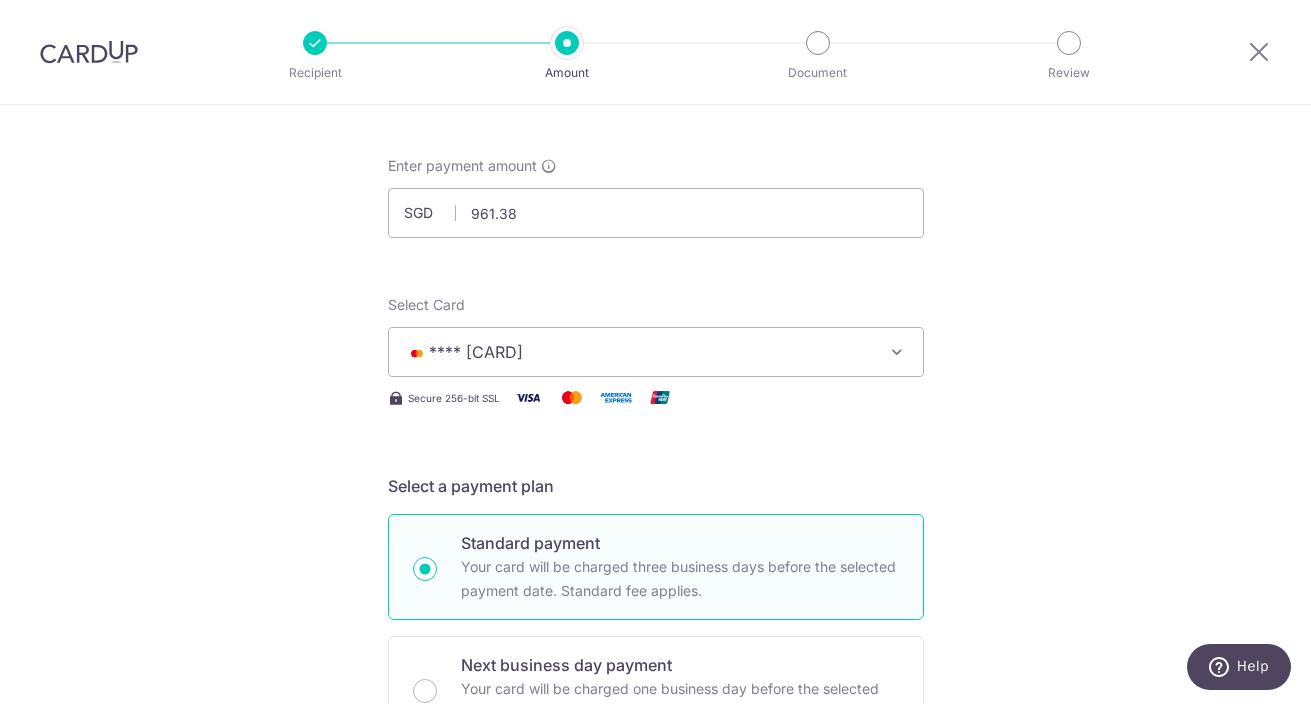 scroll, scrollTop: 77, scrollLeft: 0, axis: vertical 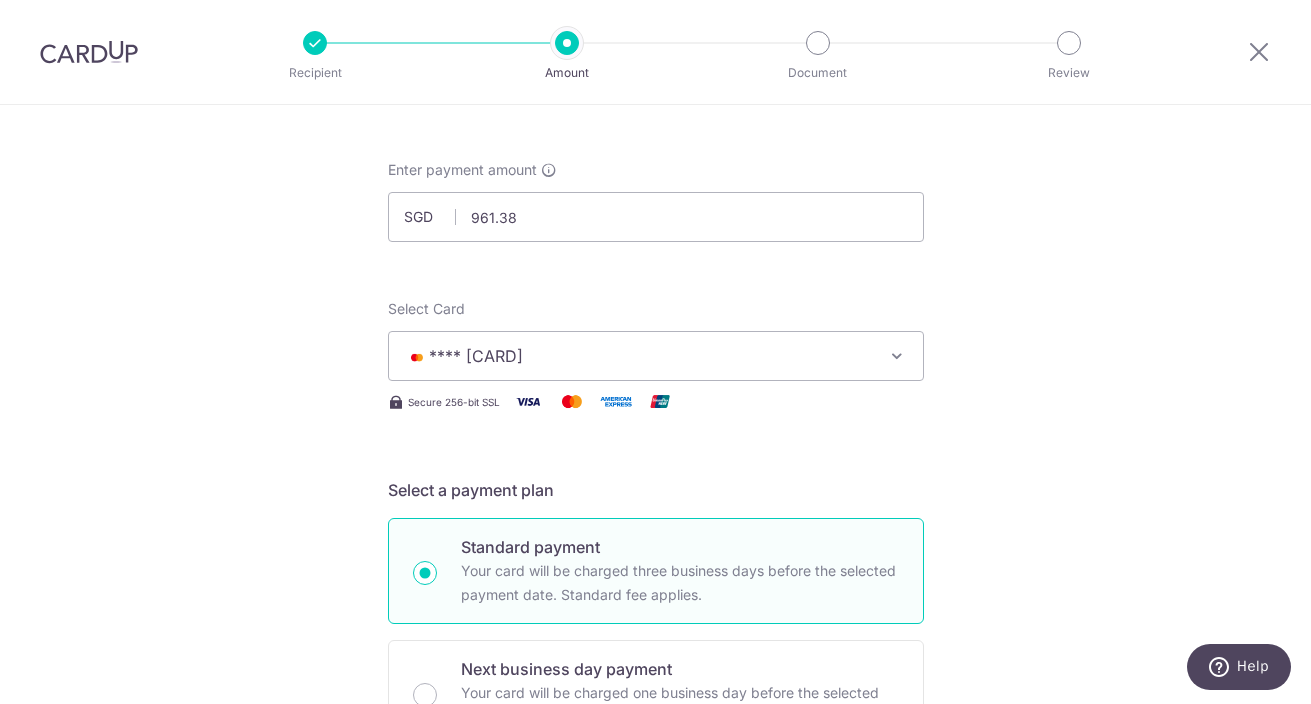 type on "OFF225" 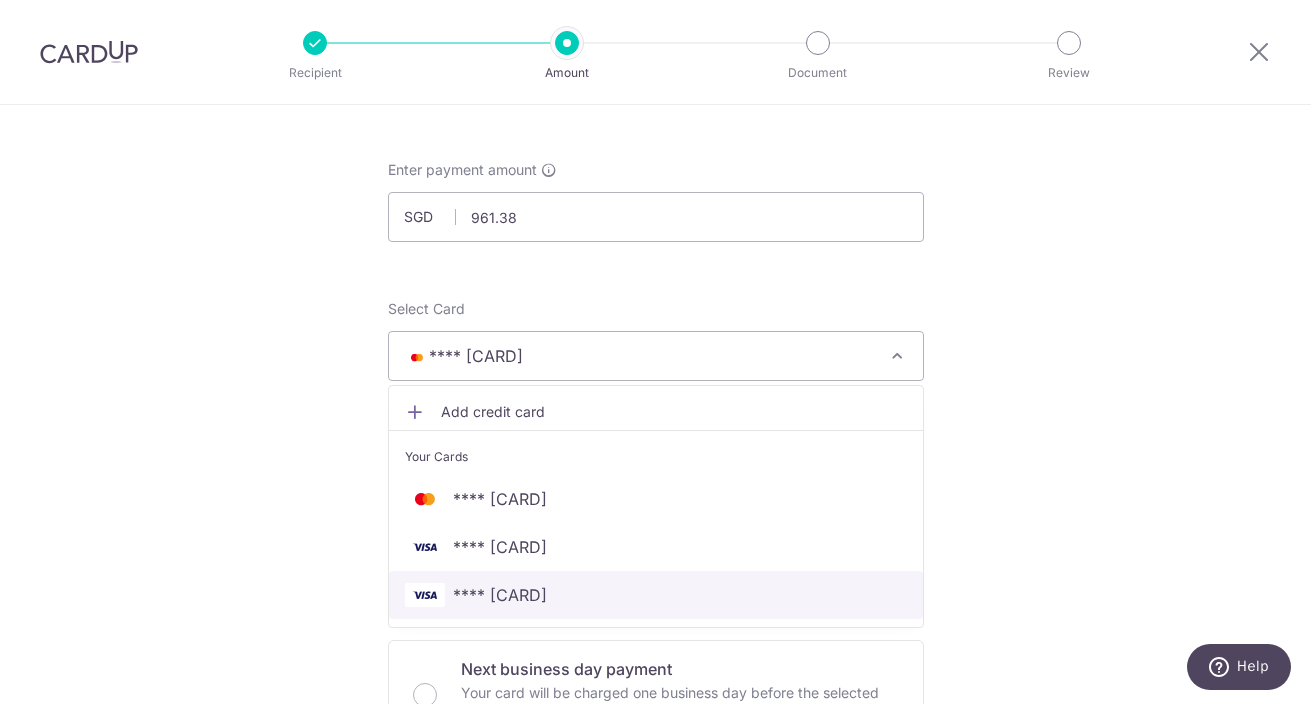click on "**** 2744" at bounding box center (500, 595) 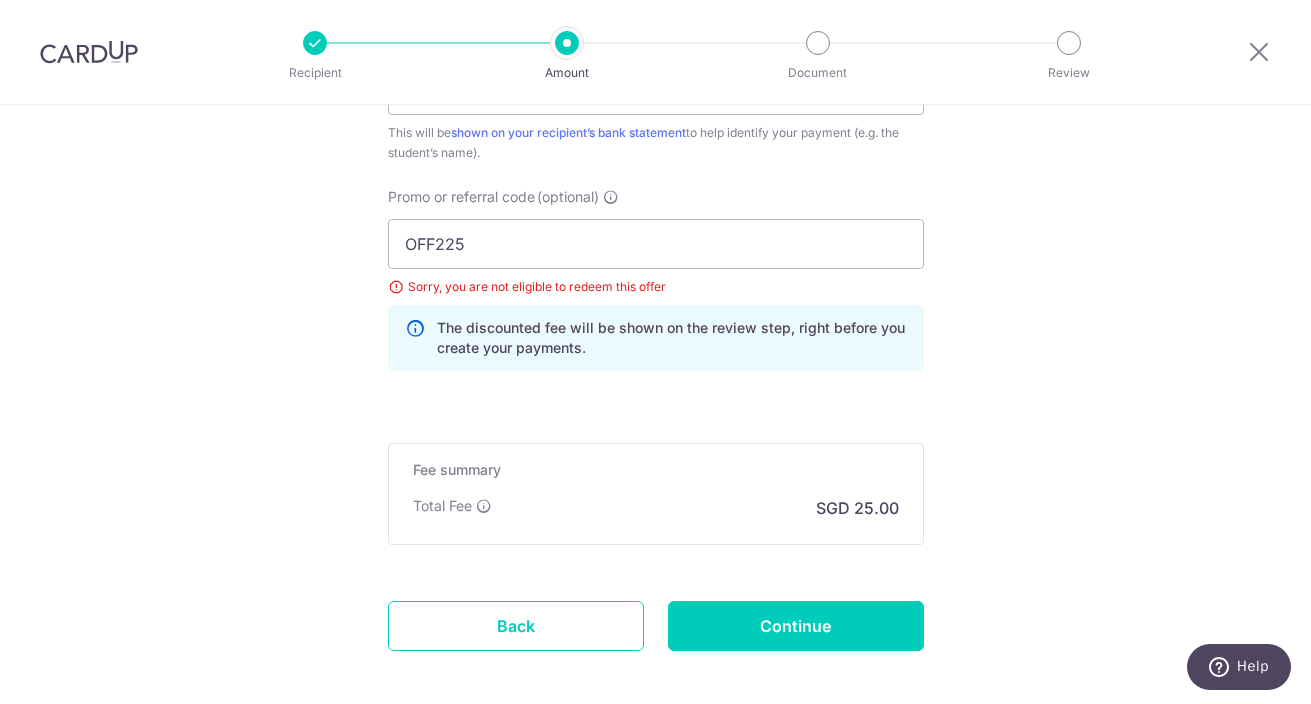 scroll, scrollTop: 1410, scrollLeft: 0, axis: vertical 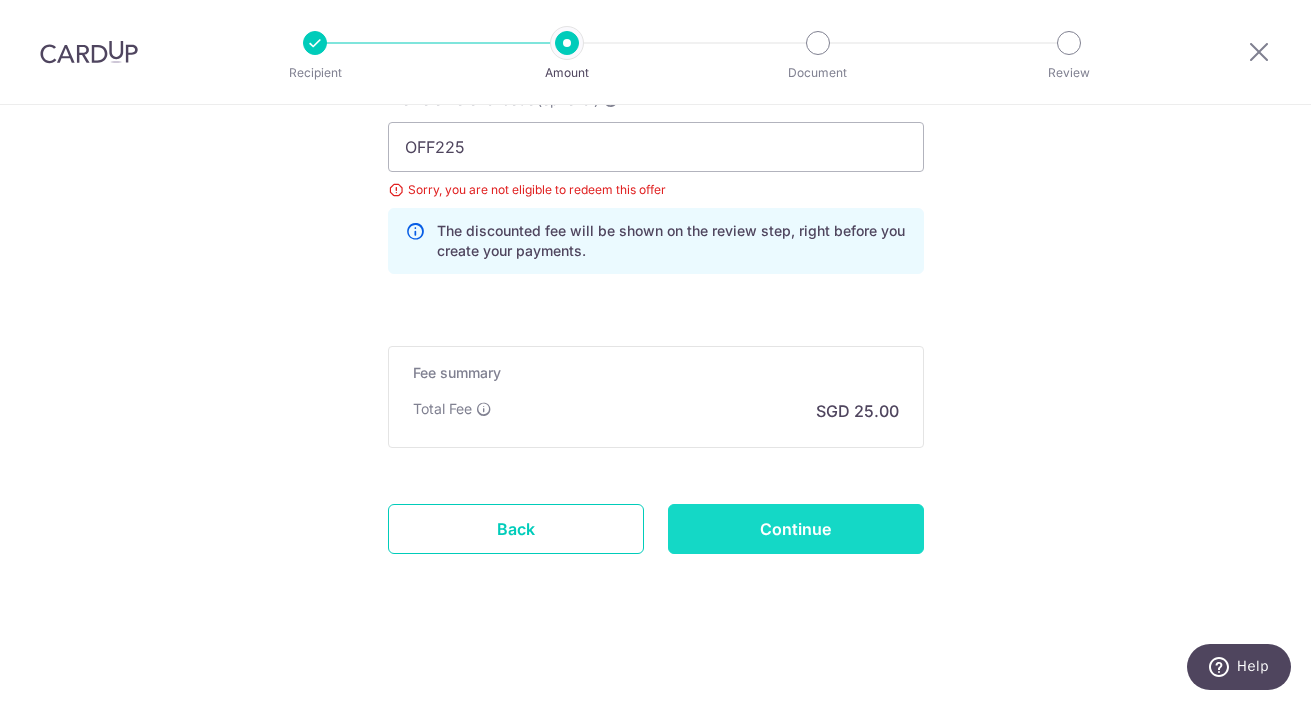 click on "Continue" at bounding box center [796, 529] 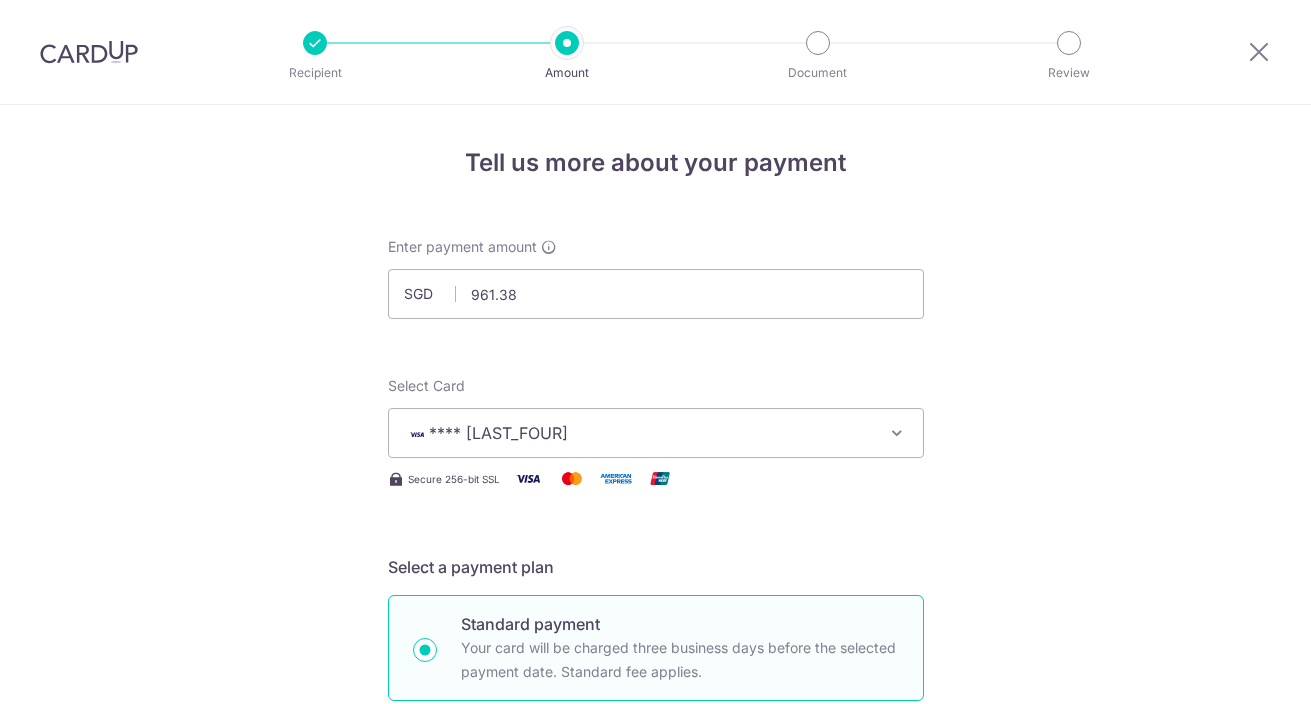 scroll, scrollTop: 0, scrollLeft: 0, axis: both 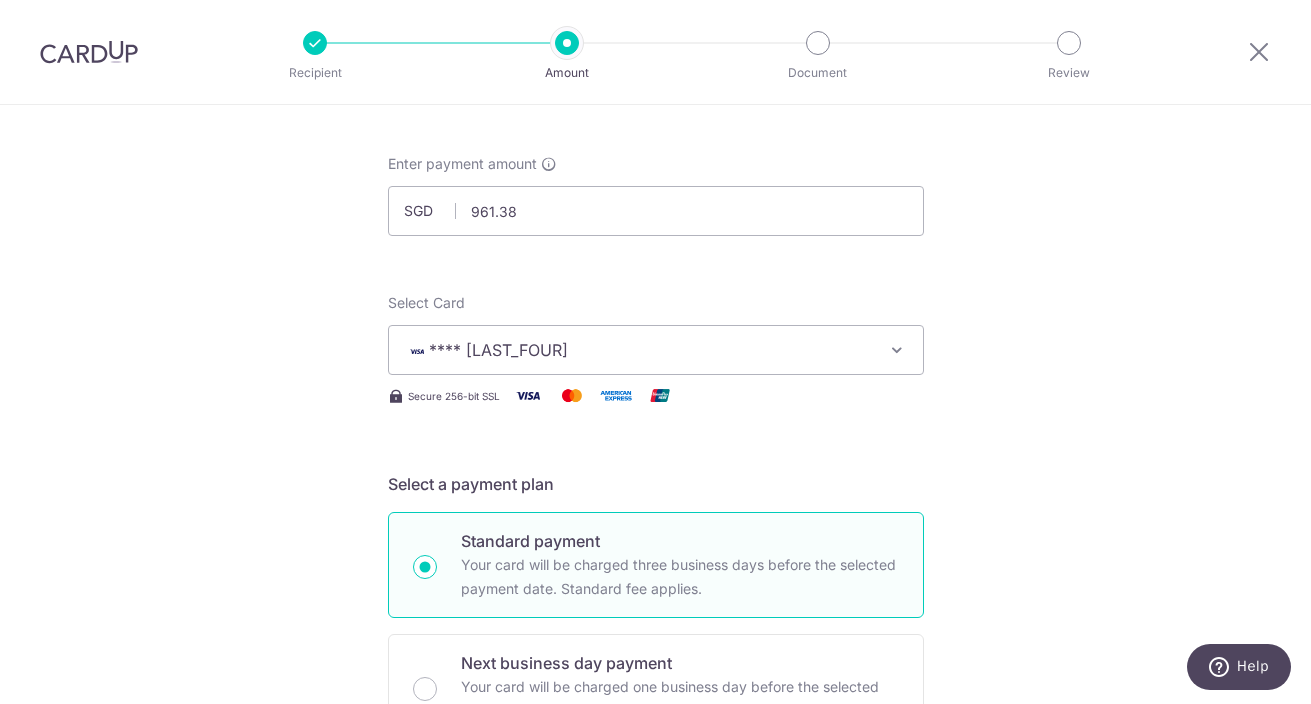 click on "**** 2744" at bounding box center [656, 350] 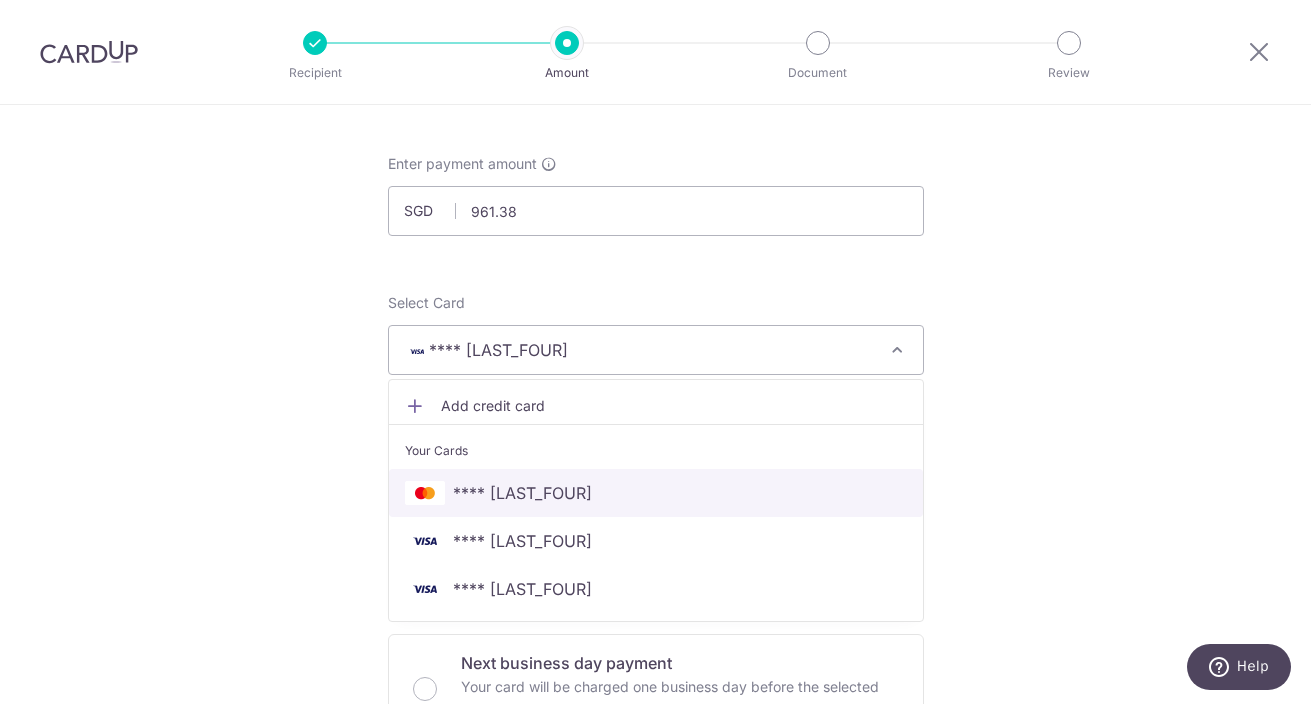 click on "**** 2430" at bounding box center [656, 493] 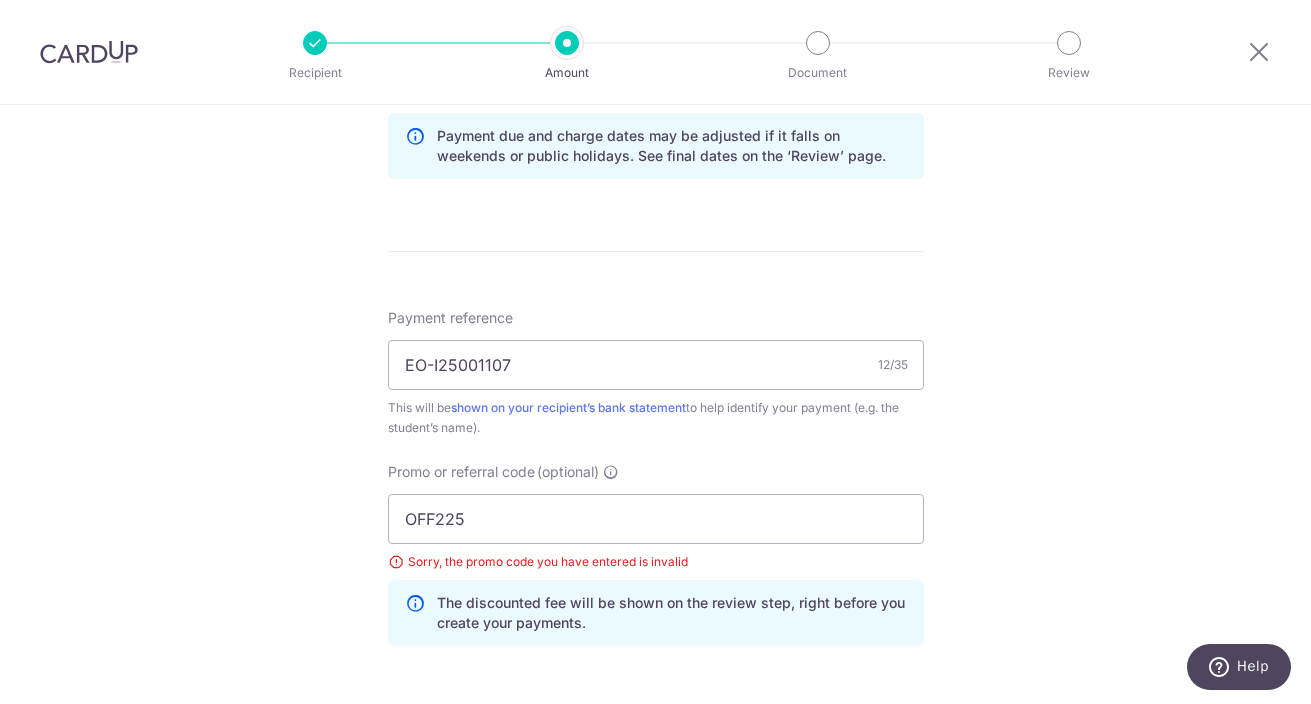 scroll, scrollTop: 1039, scrollLeft: 0, axis: vertical 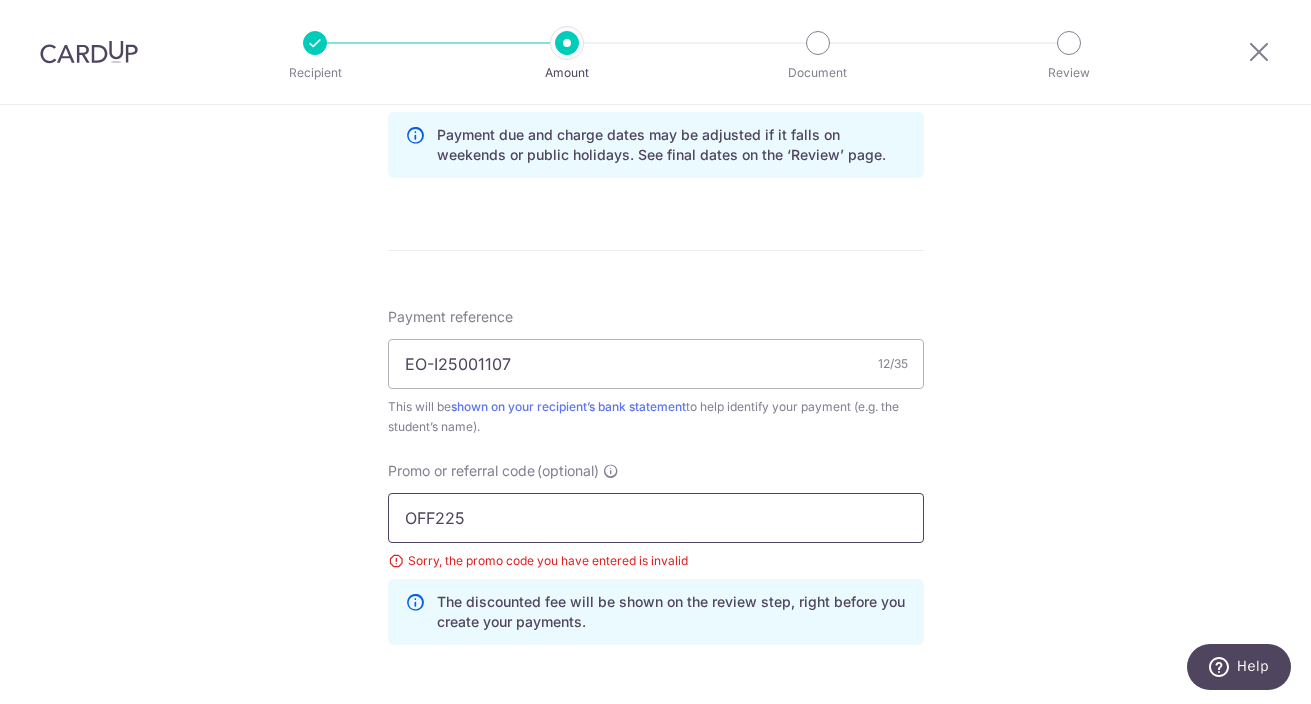 drag, startPoint x: 483, startPoint y: 524, endPoint x: 288, endPoint y: 516, distance: 195.16403 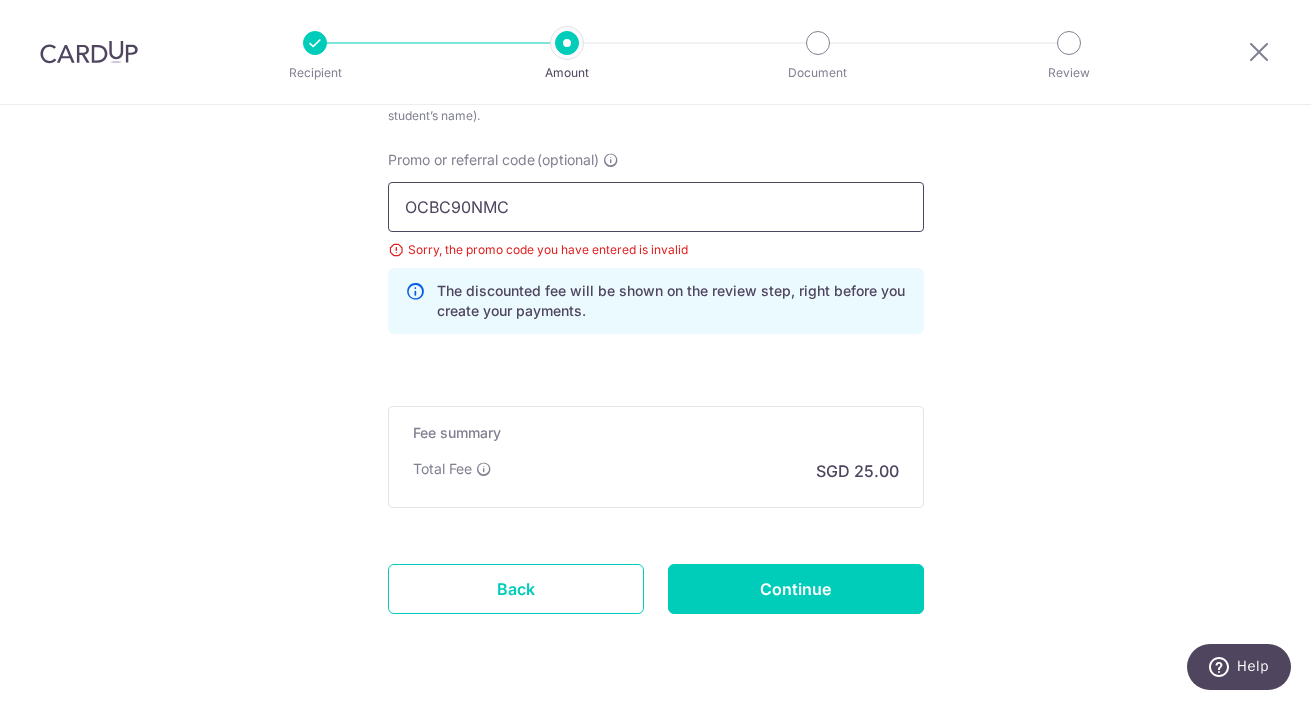 scroll, scrollTop: 1361, scrollLeft: 0, axis: vertical 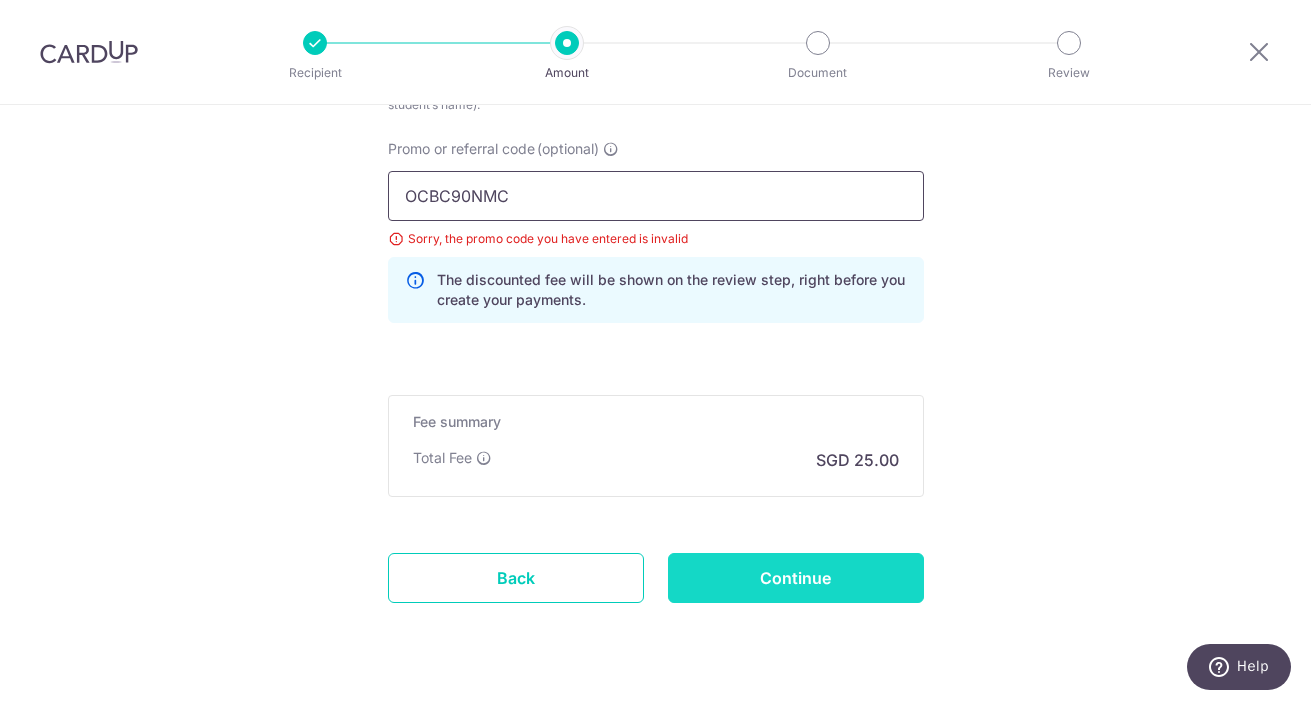 type on "OCBC90NMC" 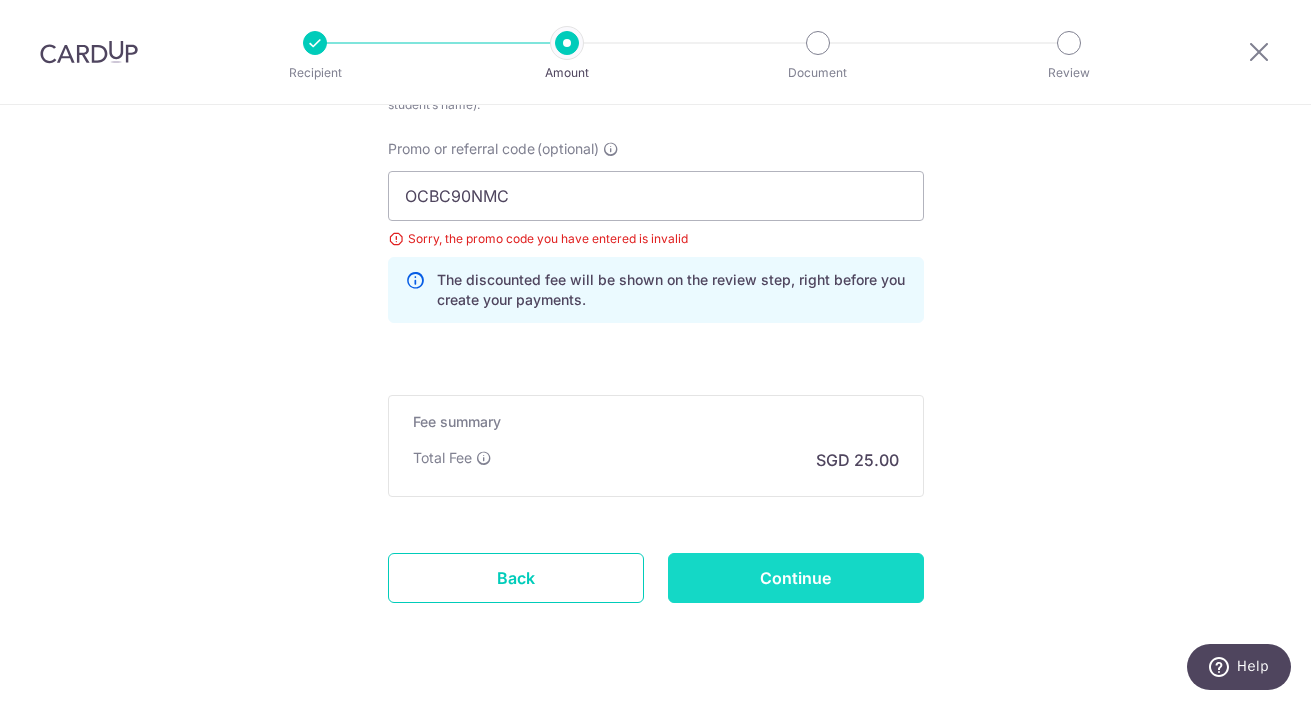 click on "Continue" at bounding box center [796, 578] 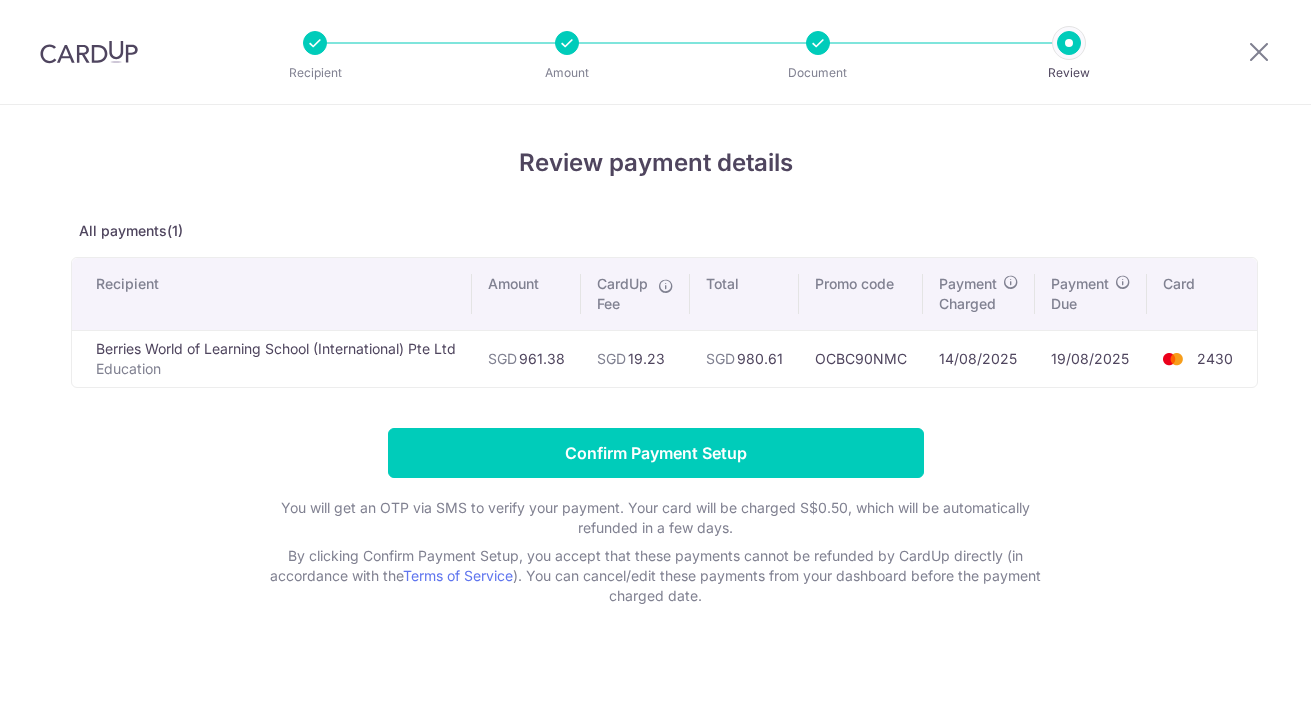 scroll, scrollTop: 0, scrollLeft: 0, axis: both 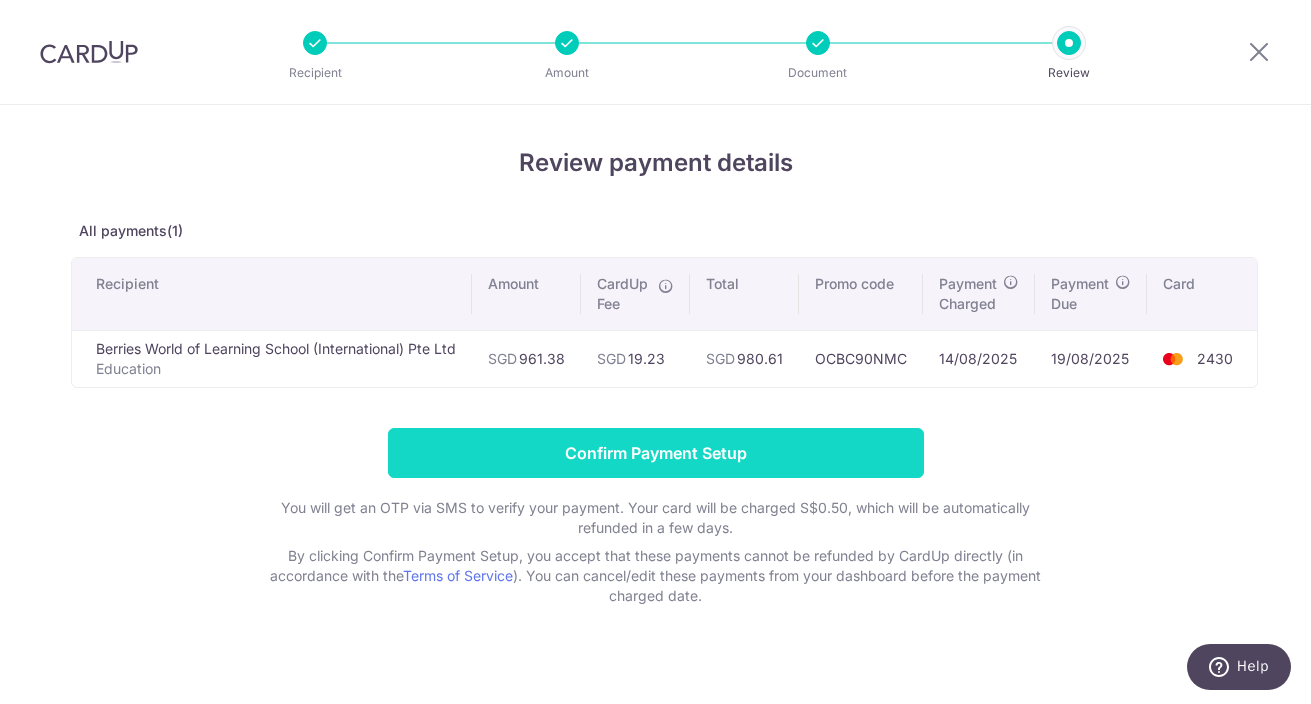 click on "Confirm Payment Setup" at bounding box center [656, 453] 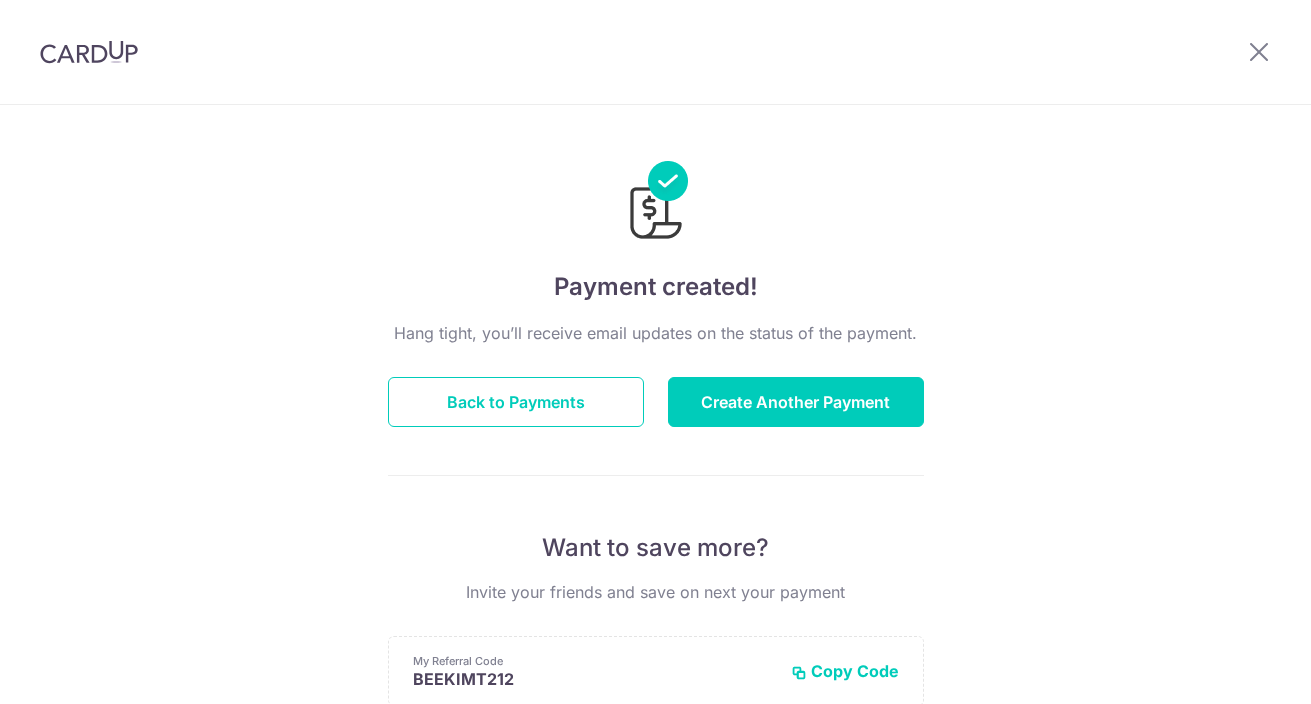 scroll, scrollTop: 0, scrollLeft: 0, axis: both 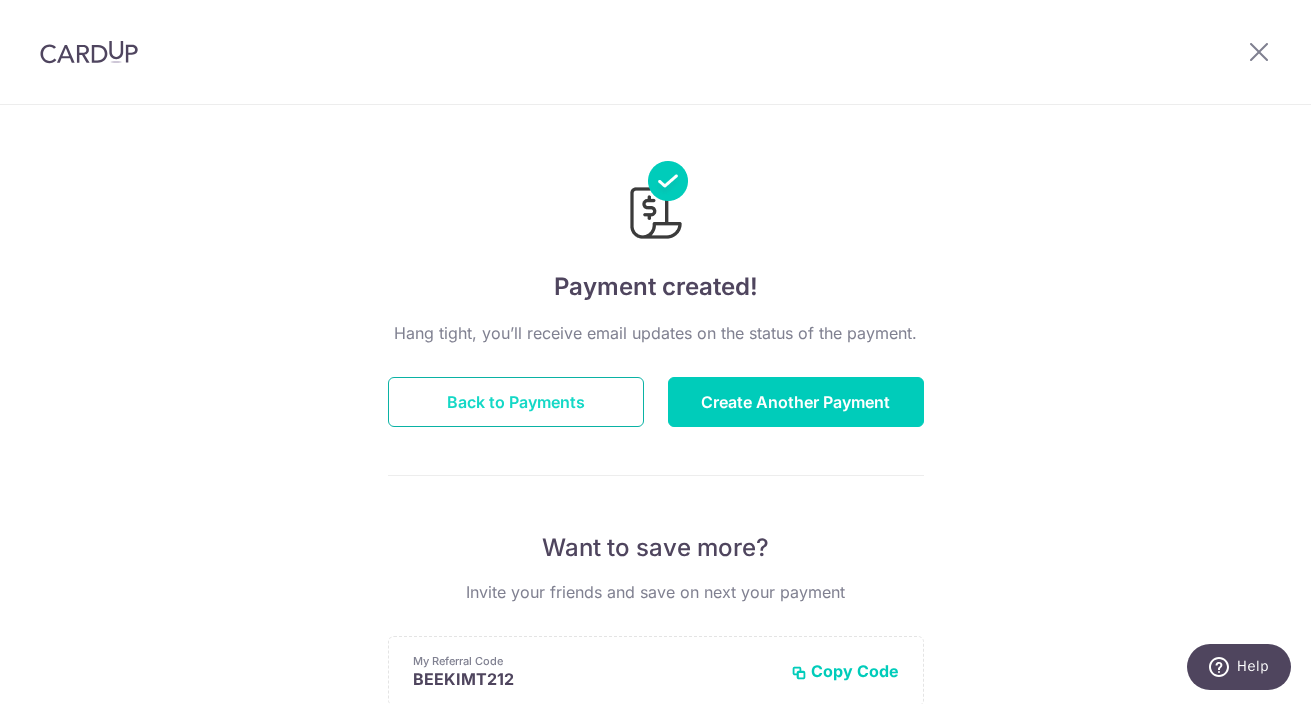 click on "Back to Payments" at bounding box center (516, 402) 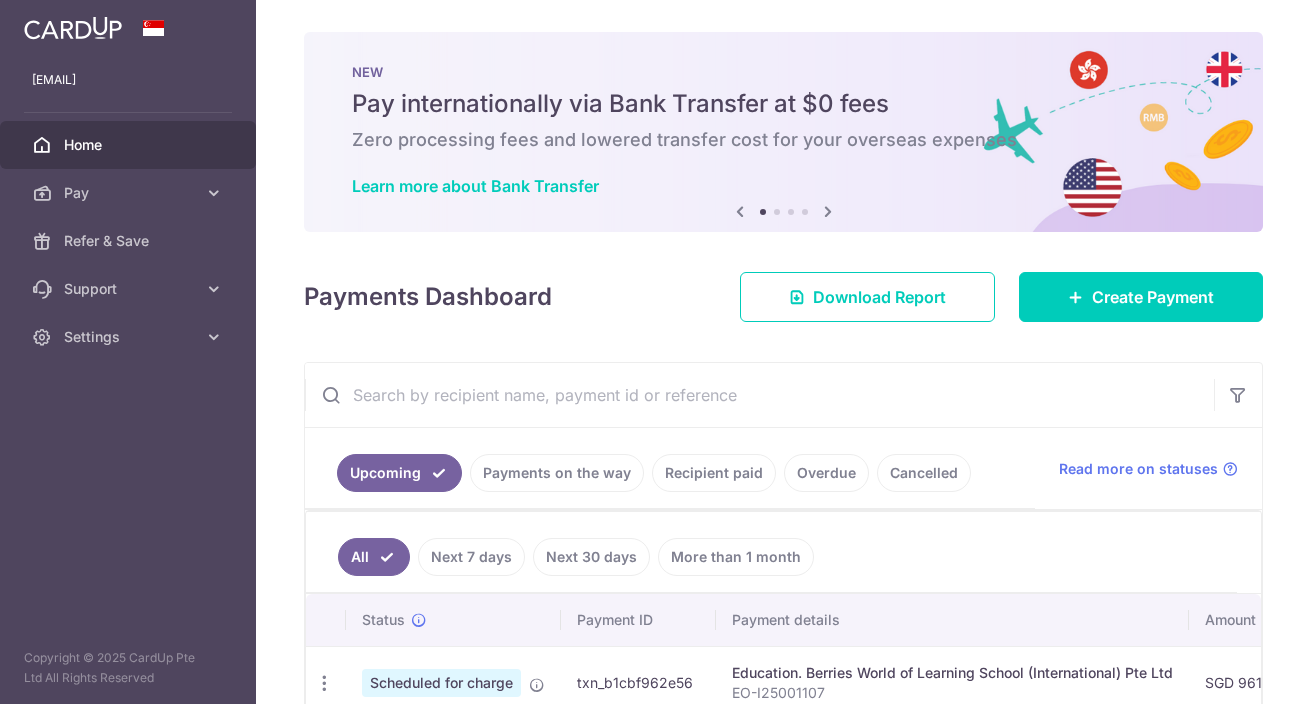 scroll, scrollTop: 0, scrollLeft: 0, axis: both 